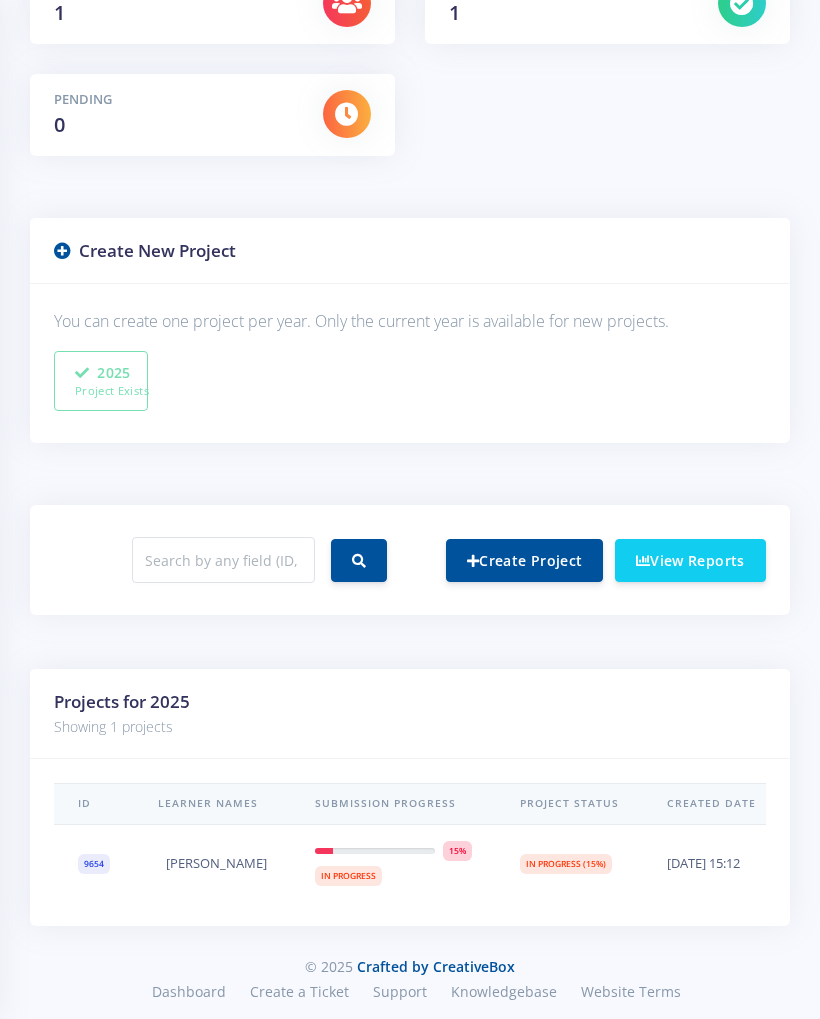 scroll, scrollTop: 455, scrollLeft: 0, axis: vertical 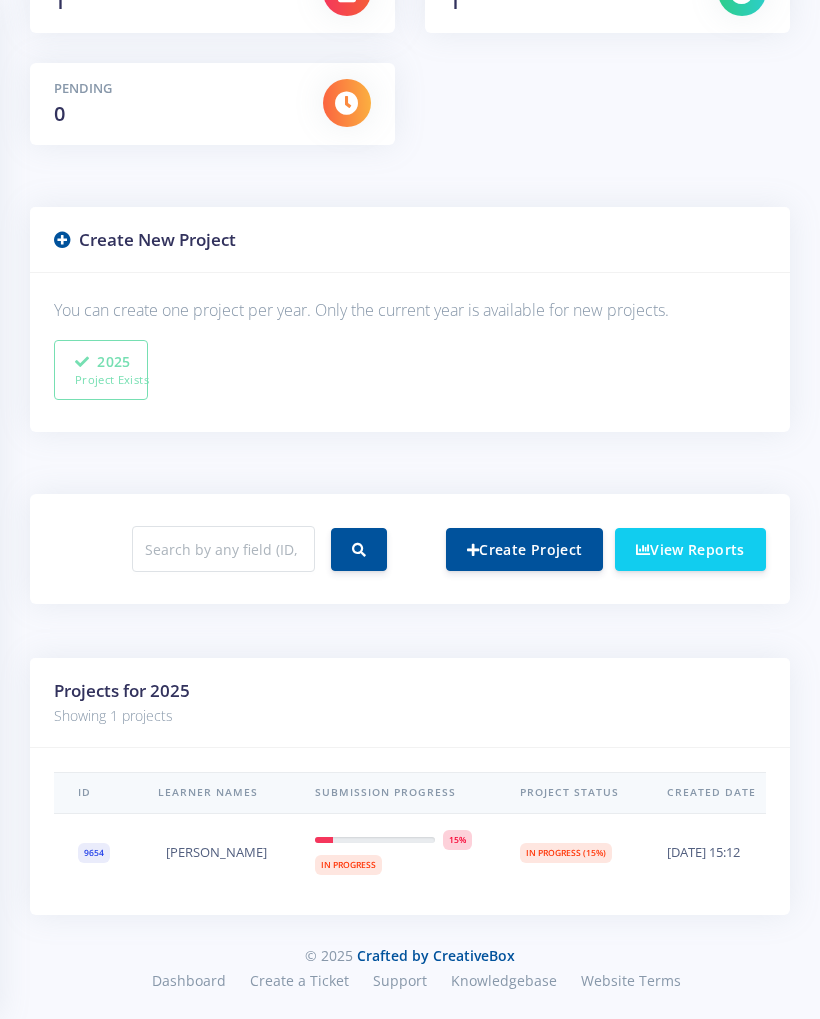 click on "Create Project" at bounding box center [524, 549] 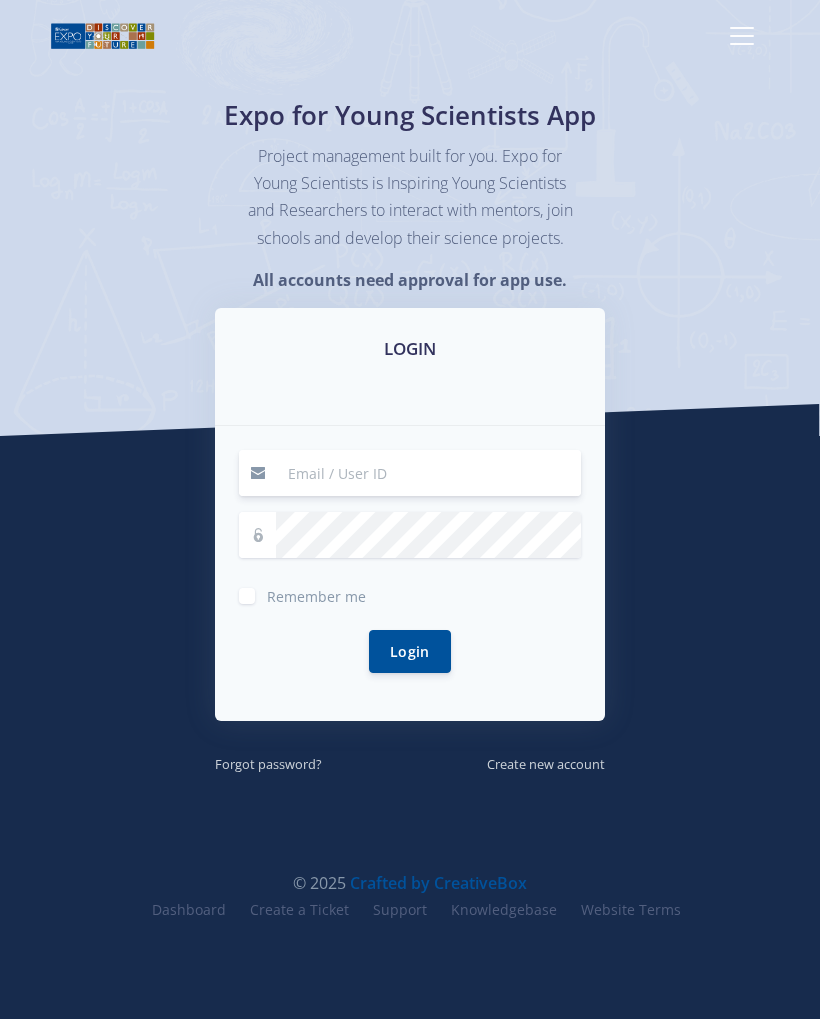 scroll, scrollTop: 0, scrollLeft: 0, axis: both 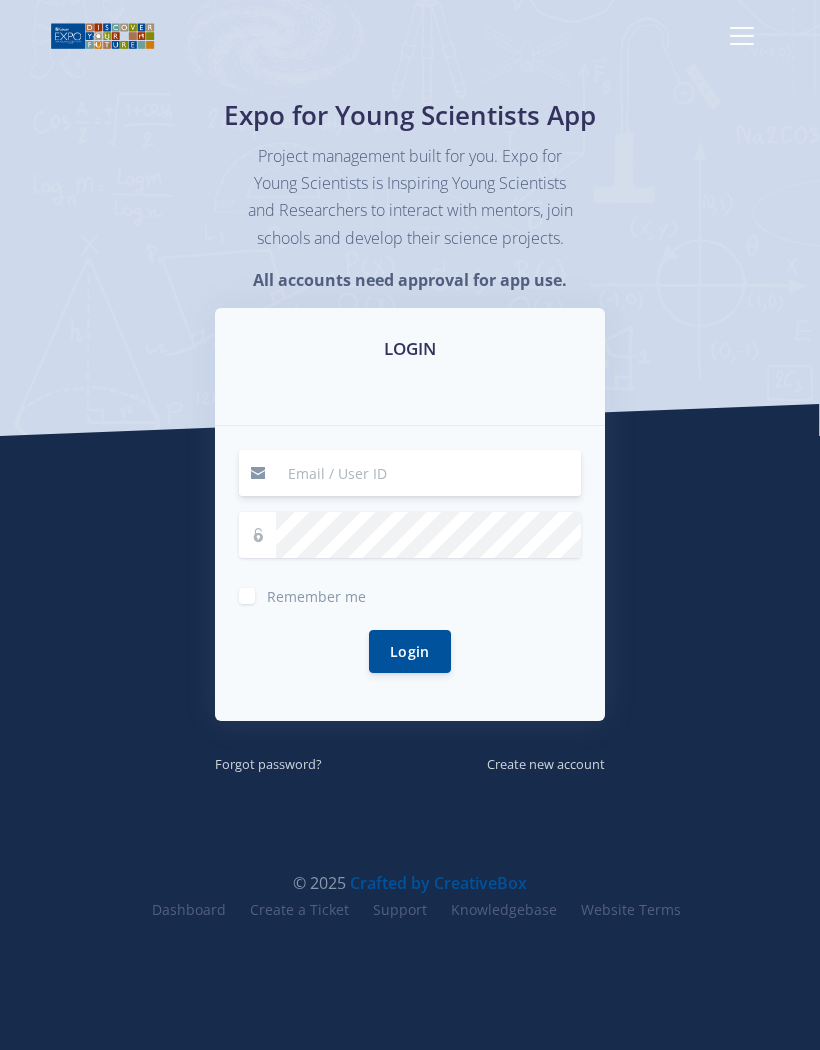 click at bounding box center (428, 473) 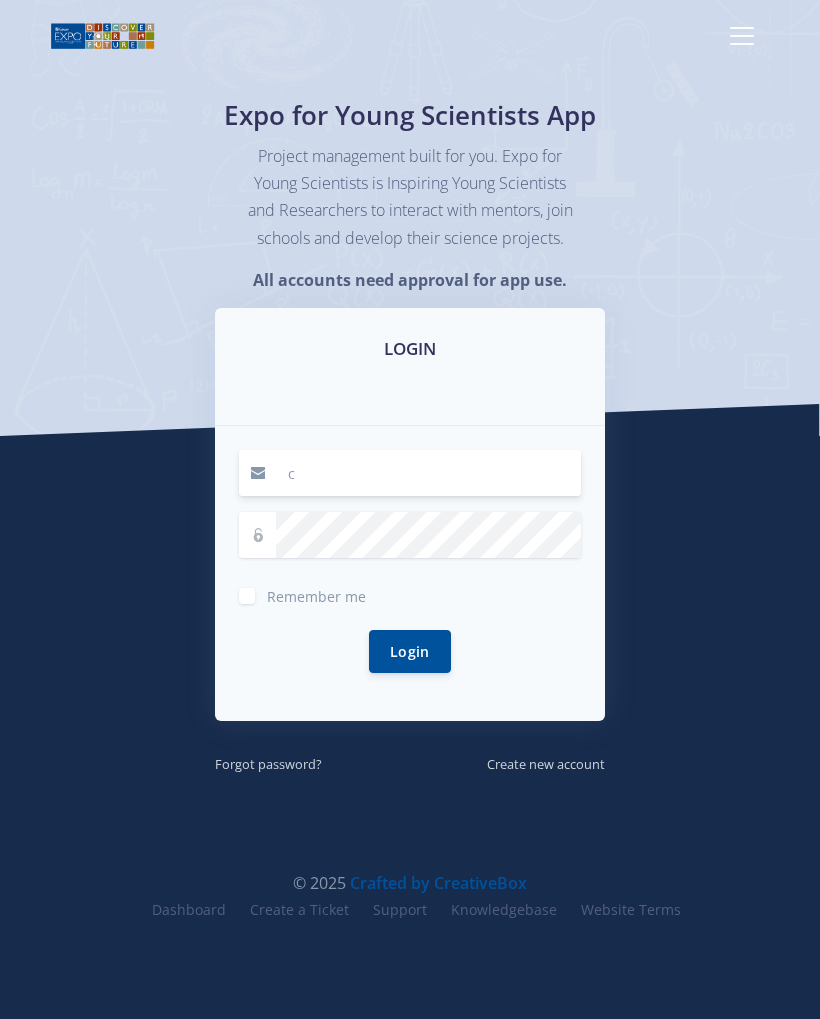 type on "charismanjomani@gmail.com" 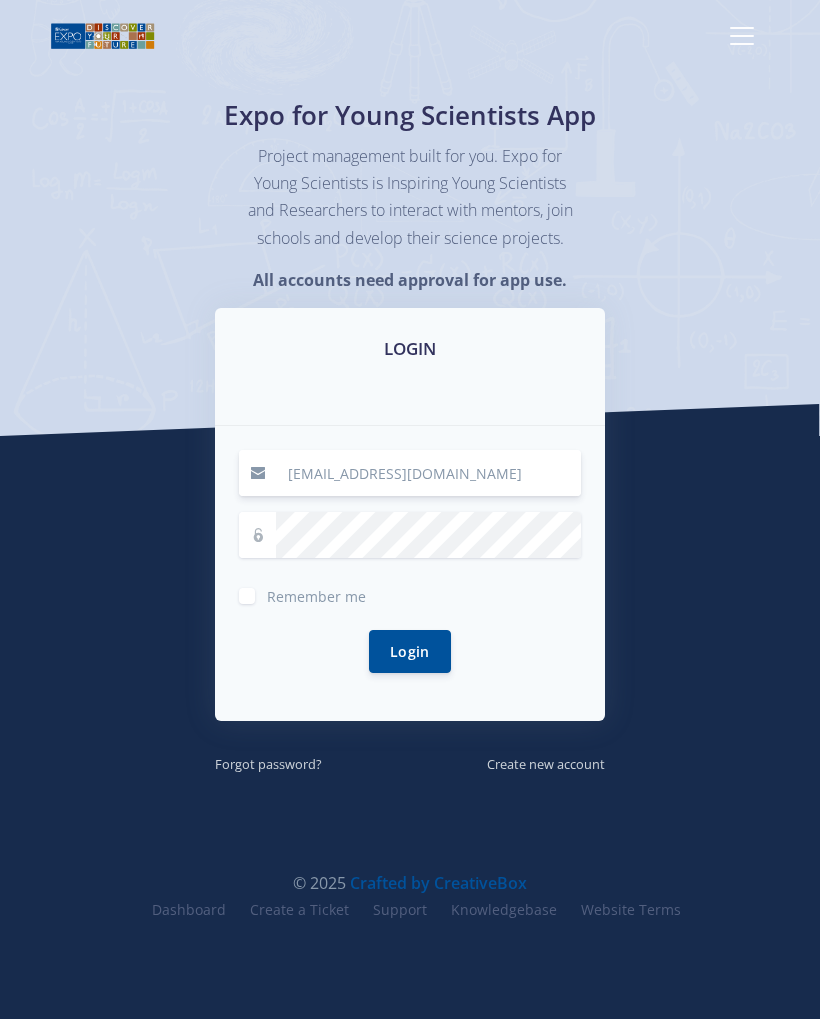 click on "Login" at bounding box center [410, 651] 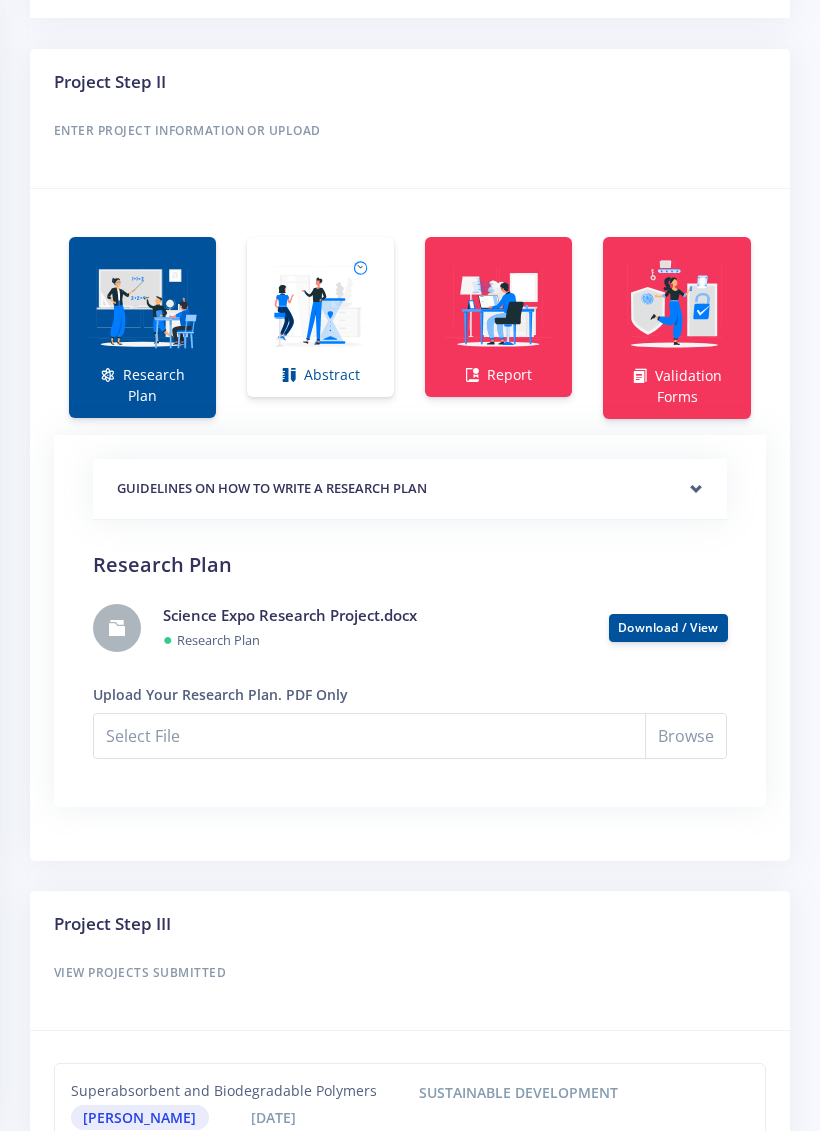 scroll, scrollTop: 1321, scrollLeft: 0, axis: vertical 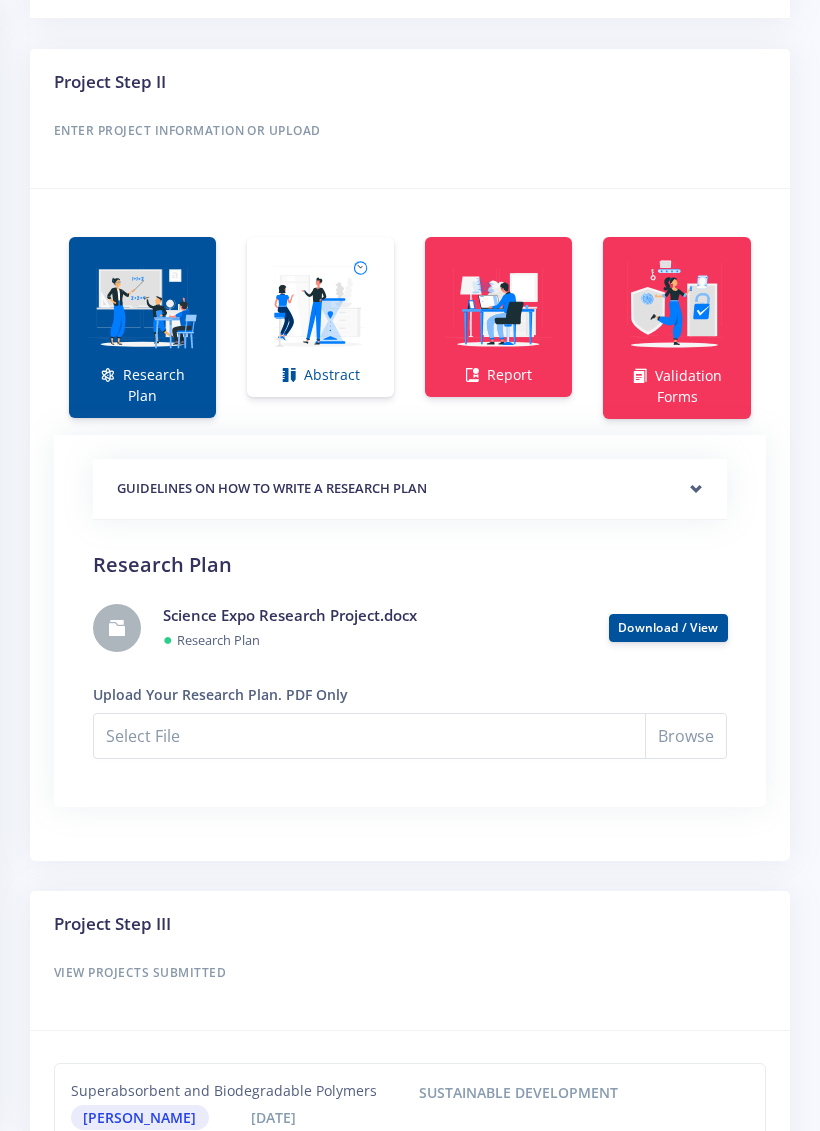 click at bounding box center (142, 306) 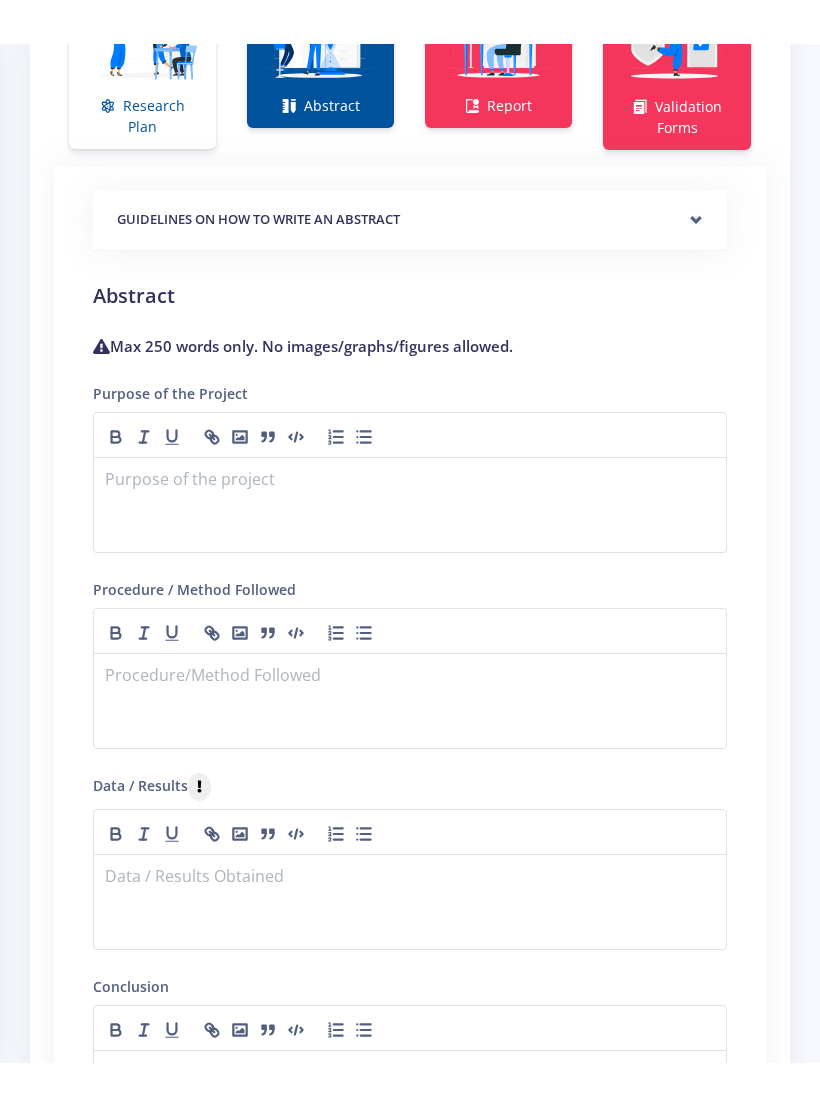 scroll, scrollTop: 1633, scrollLeft: 0, axis: vertical 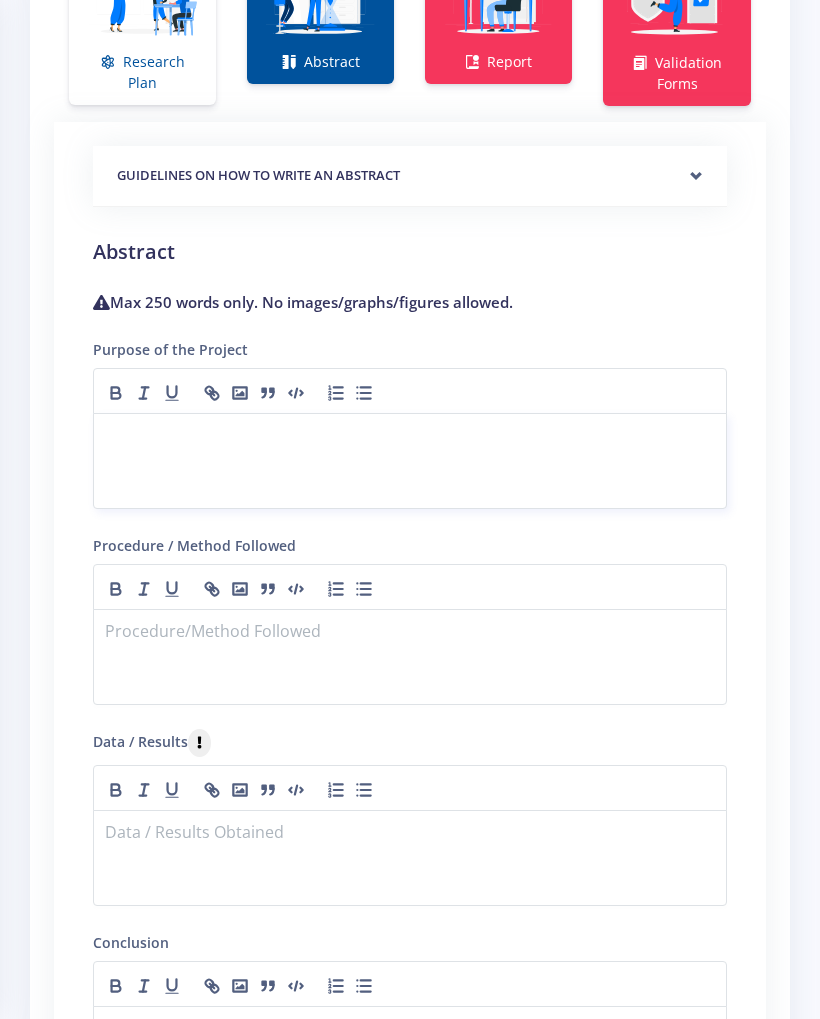 click at bounding box center [410, 438] 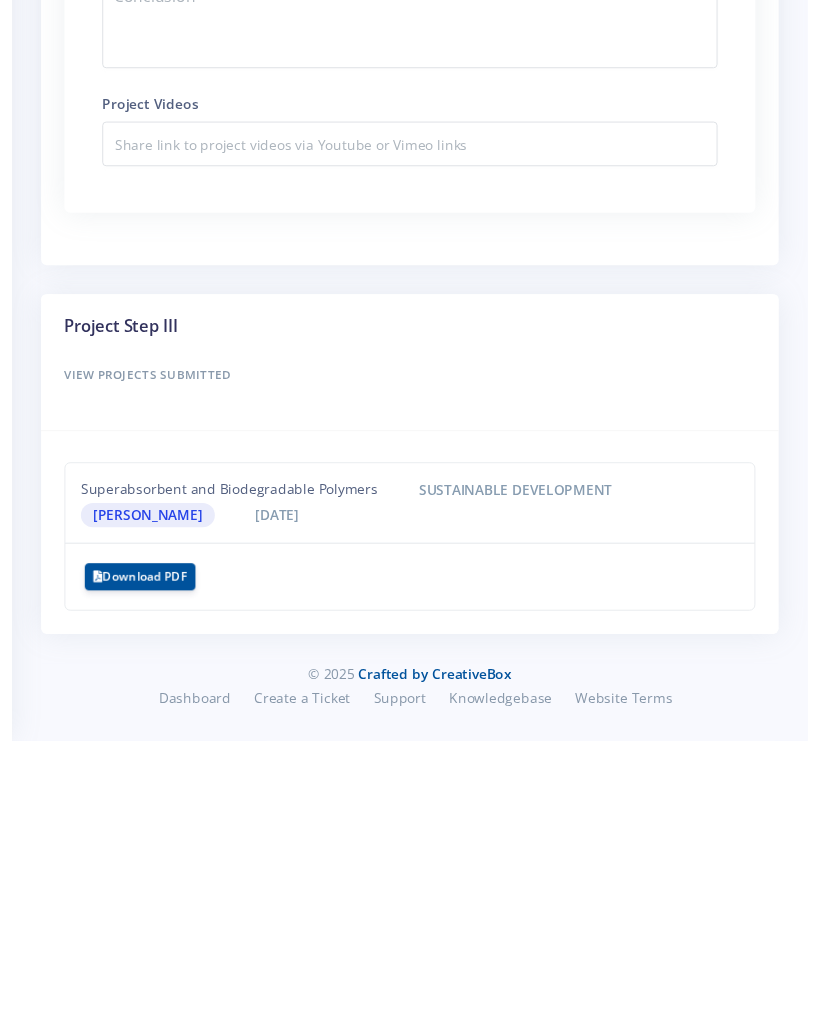 scroll, scrollTop: 2390, scrollLeft: 0, axis: vertical 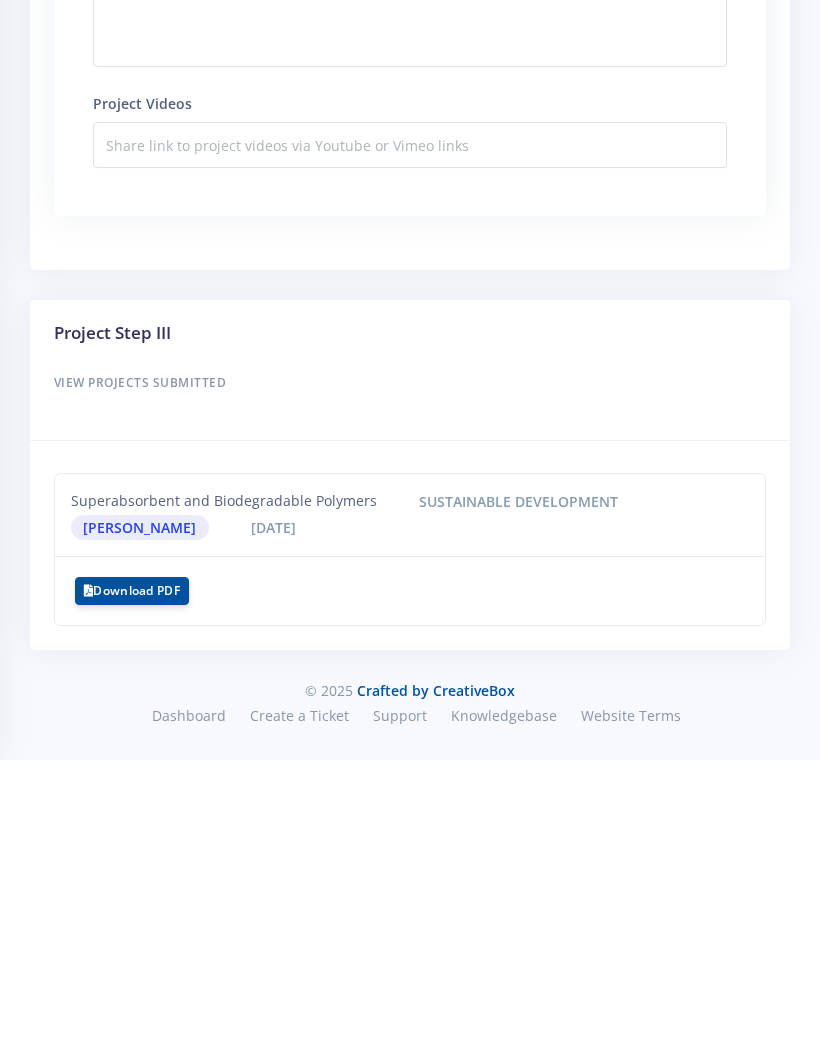 click on "Project by:
Charisma Mhlongo
|
Progress: 15%
In Progress
Back to list
9654 -" at bounding box center (410, -564) 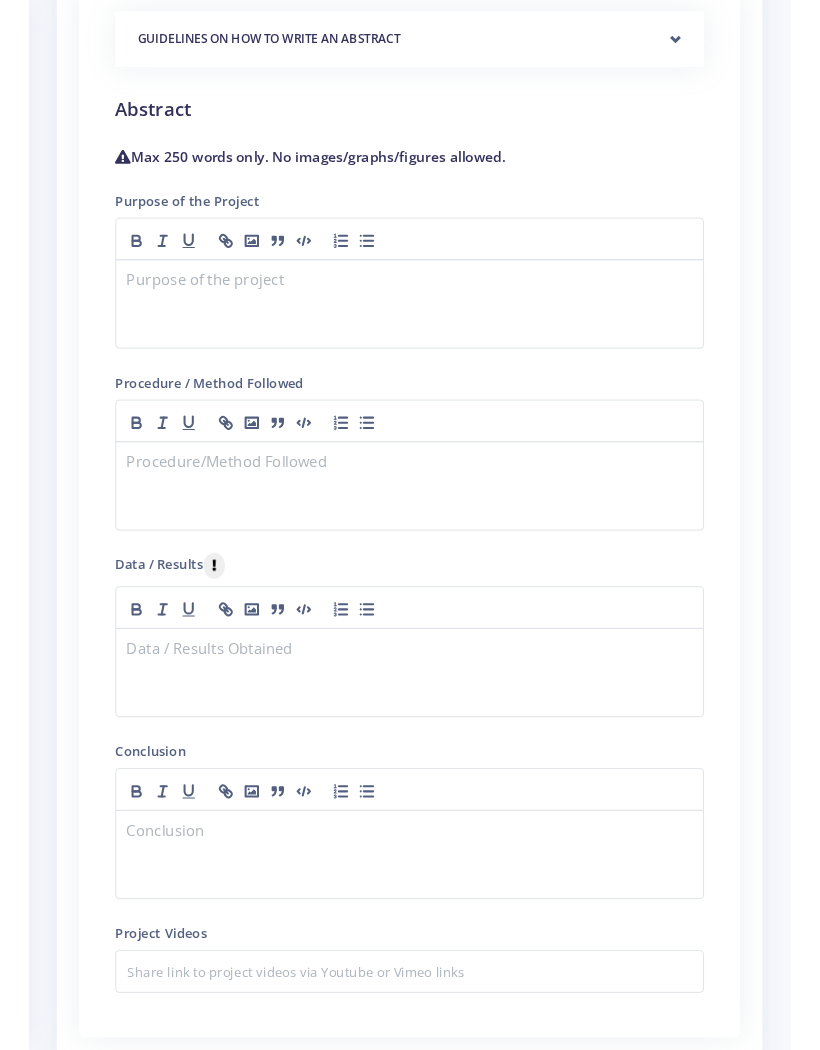 scroll, scrollTop: 1824, scrollLeft: 0, axis: vertical 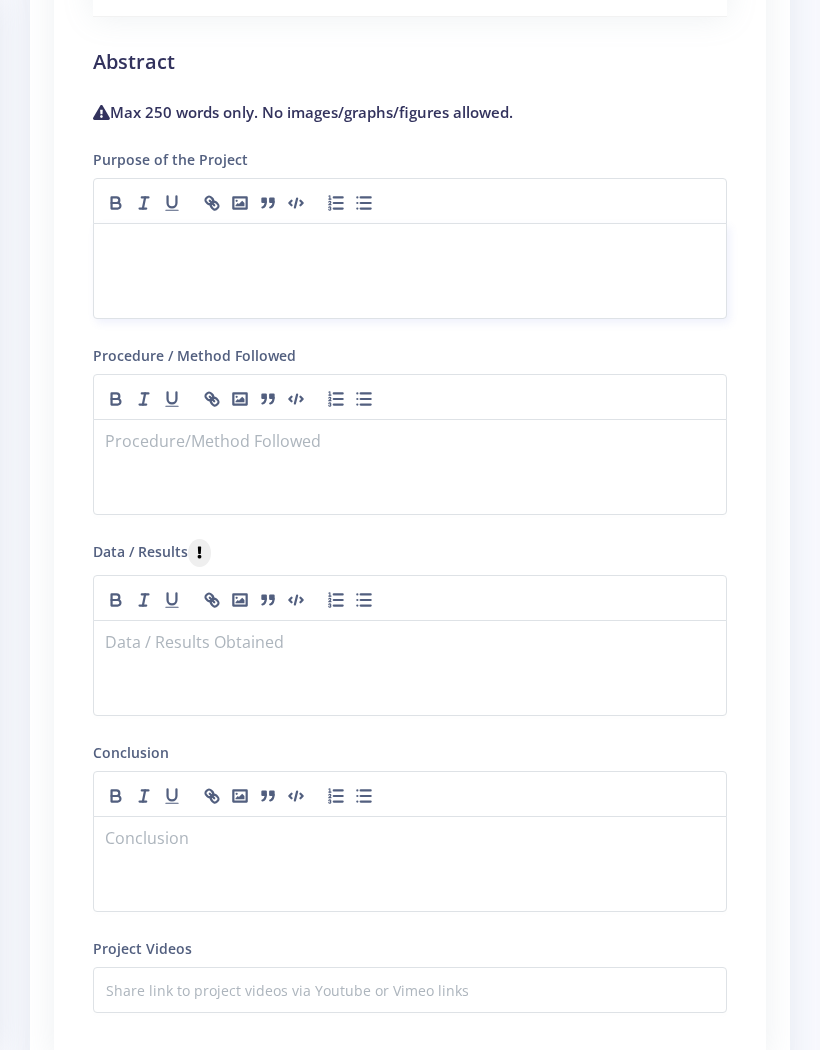 click at bounding box center [410, 271] 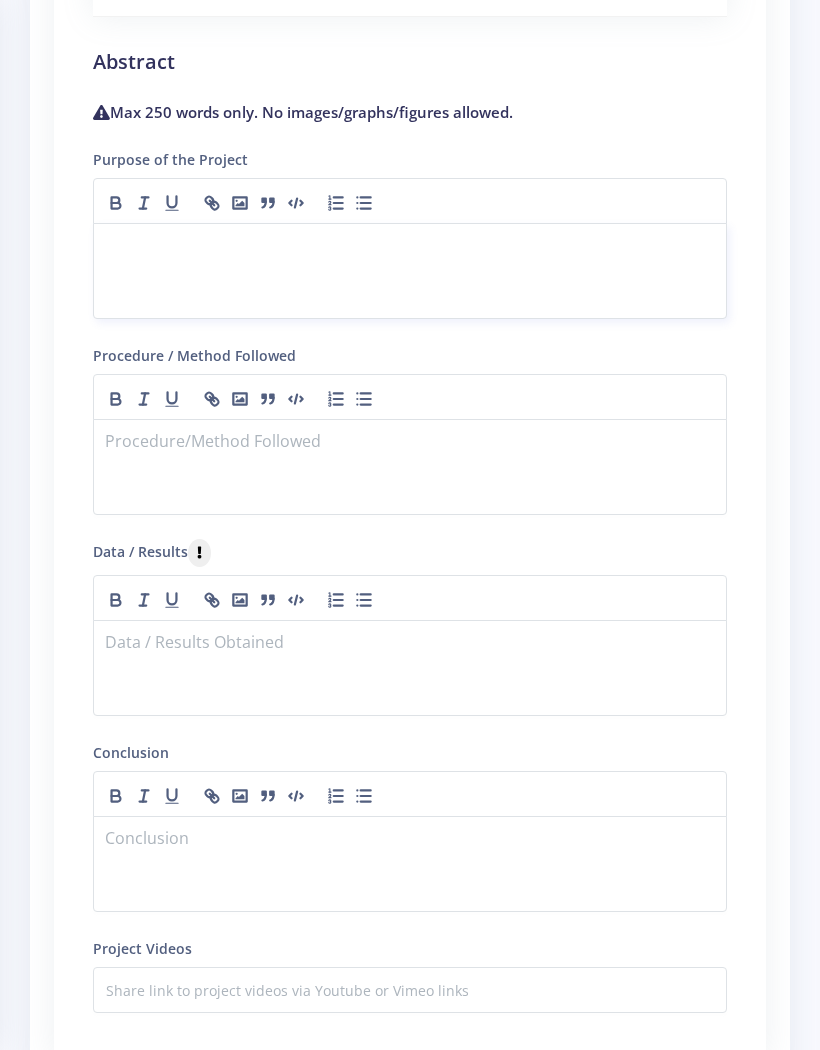 click at bounding box center [410, 247] 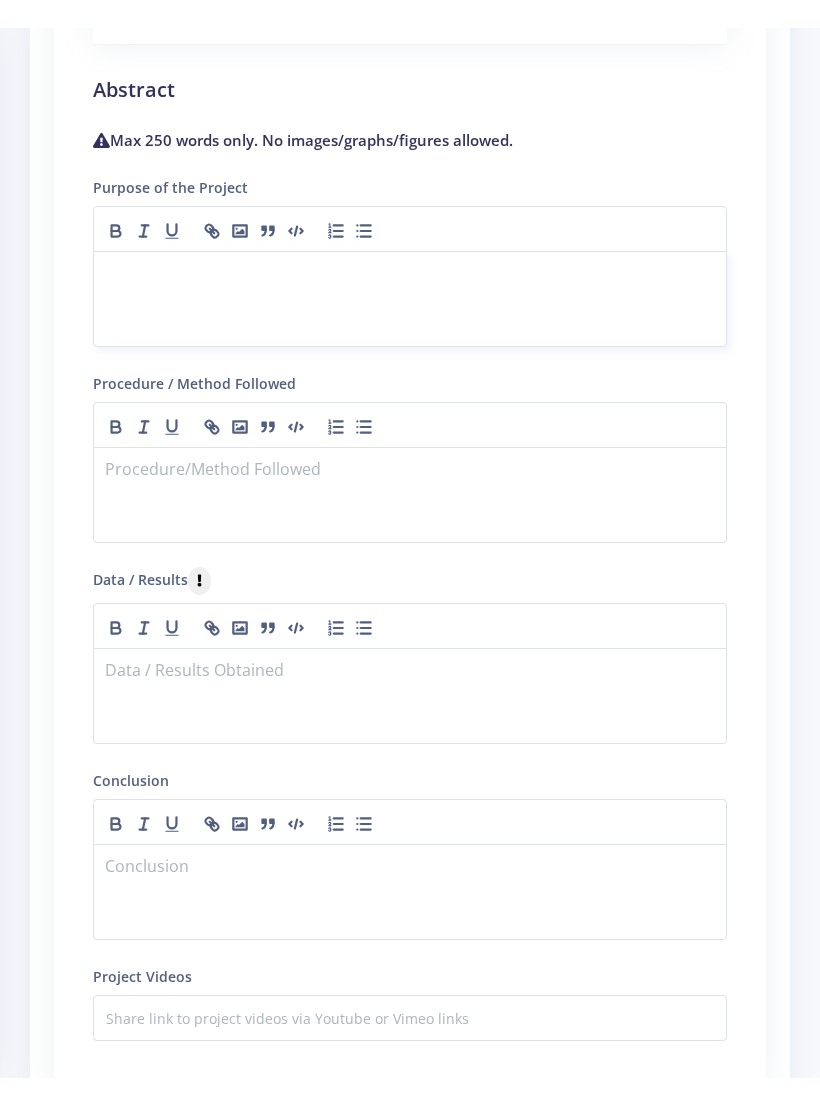 scroll, scrollTop: 19, scrollLeft: 0, axis: vertical 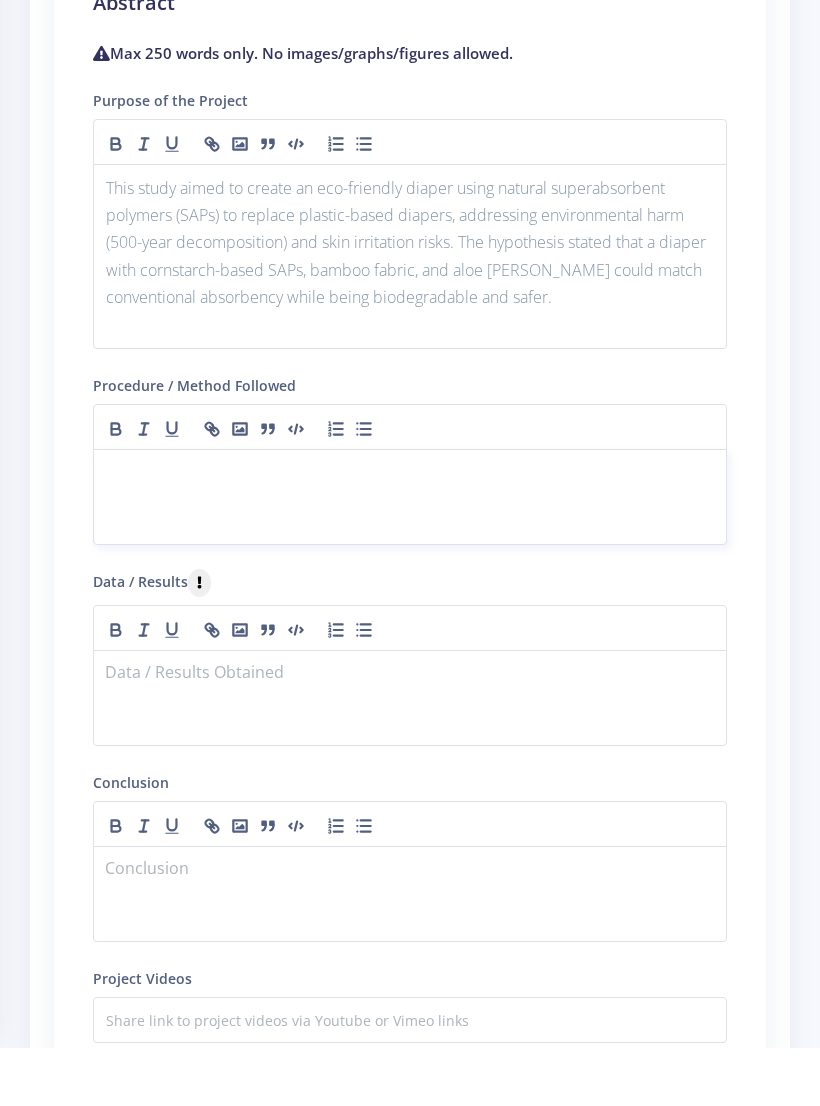 click at bounding box center [410, 556] 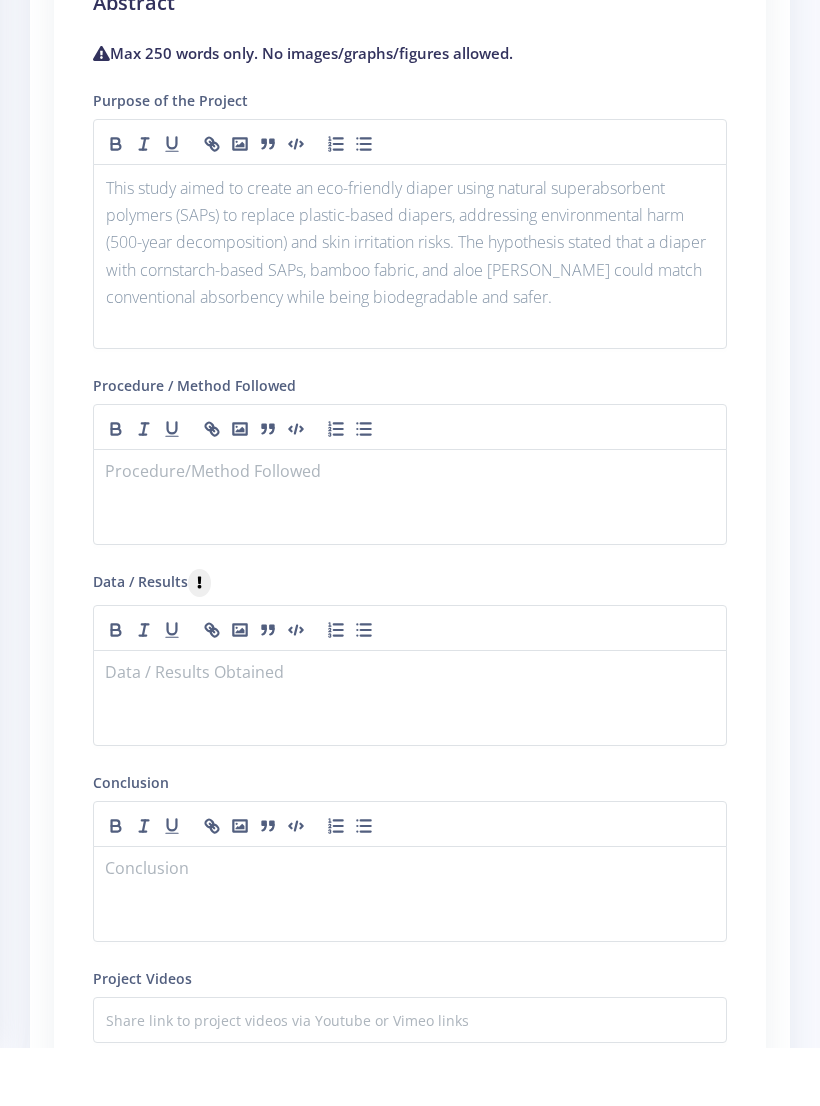 click on "Project by:
Charisma Mhlongo
|
Progress: 15%
In Progress
Back to list
9654 -" at bounding box center (410, 35) 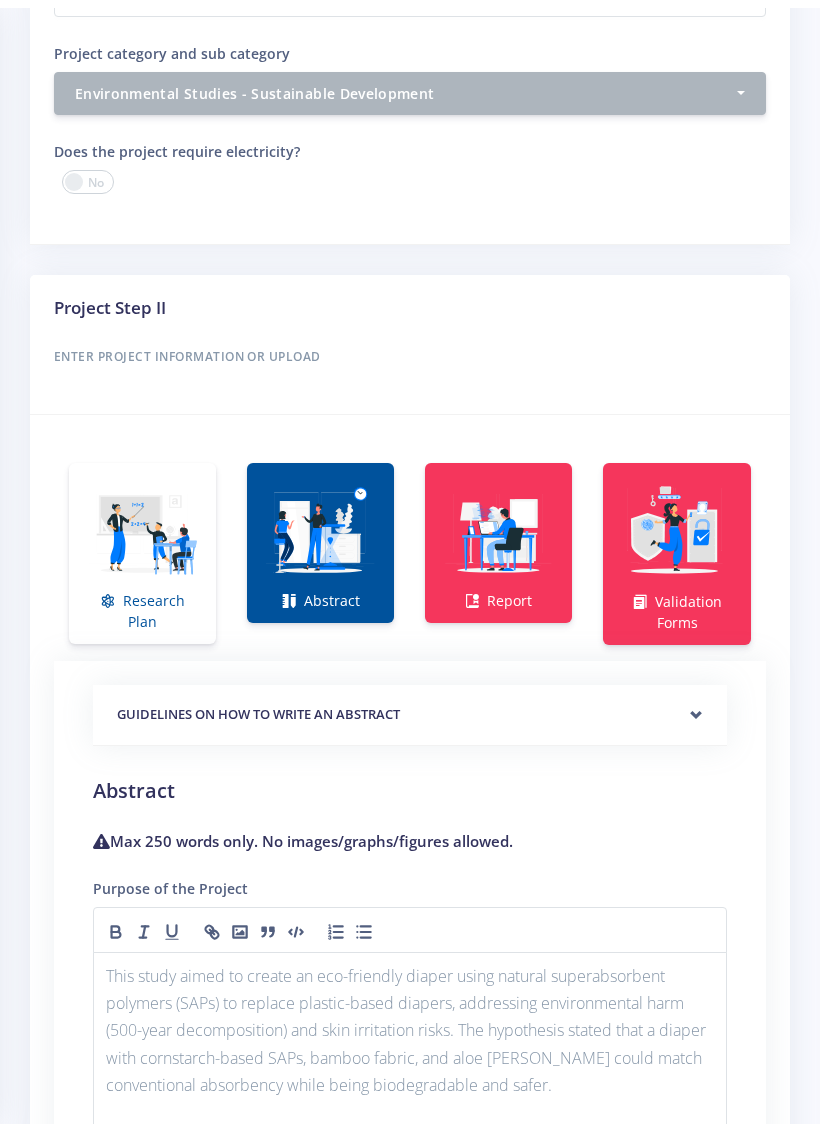 scroll, scrollTop: 1105, scrollLeft: 0, axis: vertical 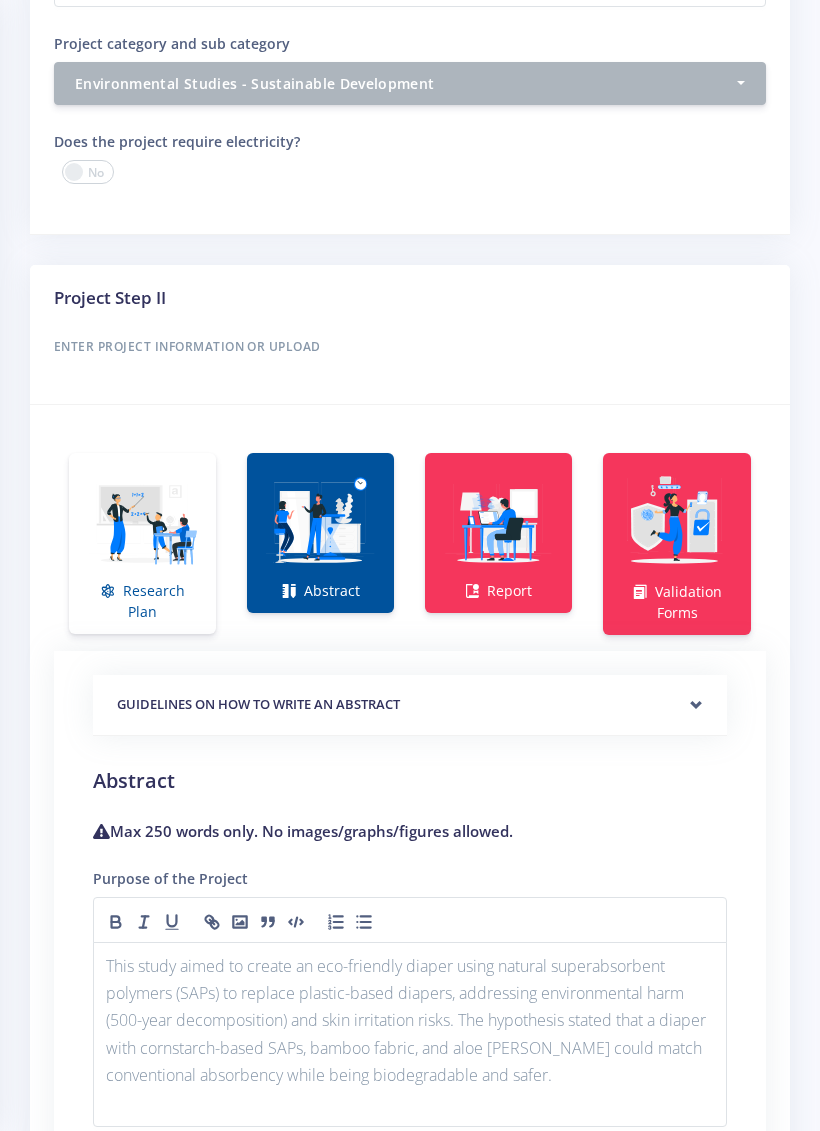 click on "GUIDELINES ON HOW TO WRITE AN
ABSTRACT" at bounding box center [410, 705] 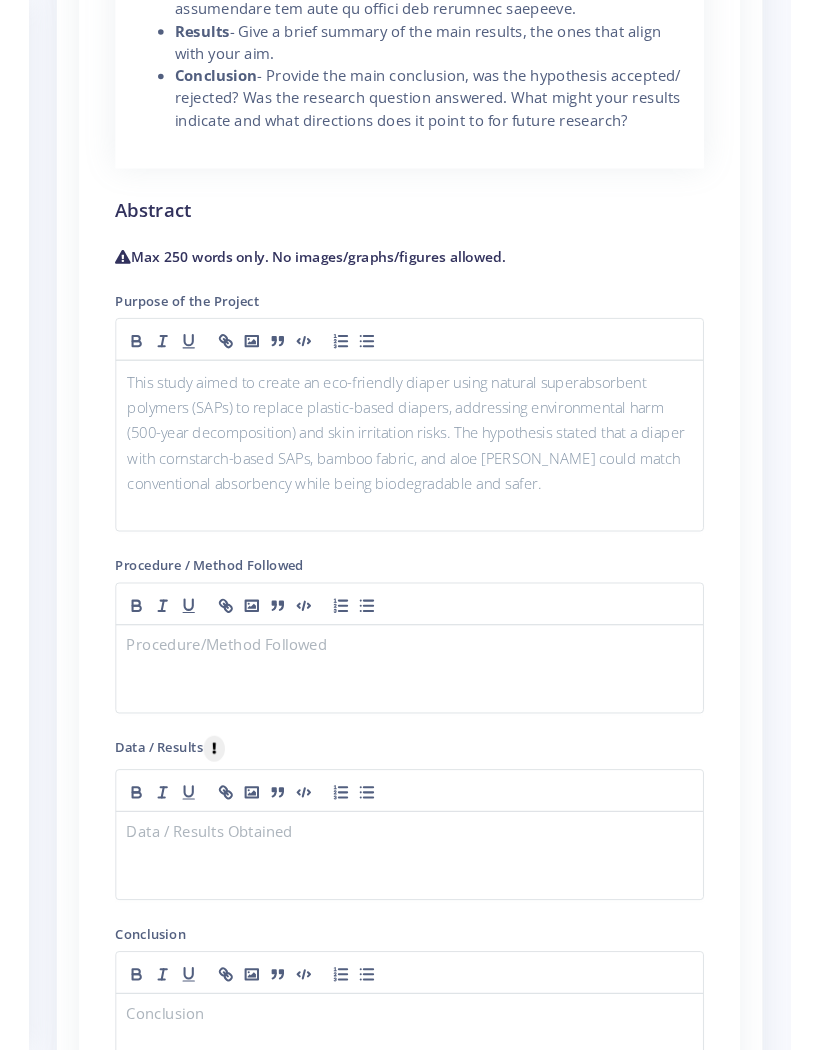 scroll, scrollTop: 2591, scrollLeft: 0, axis: vertical 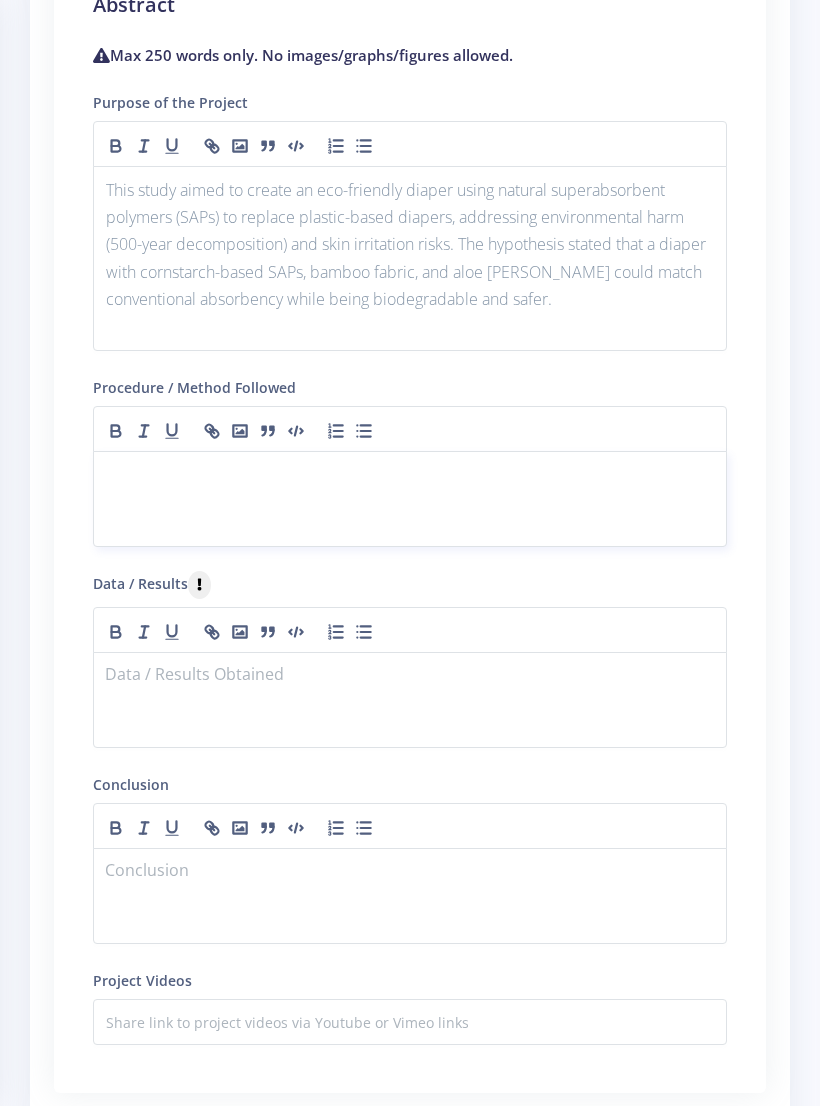 click at bounding box center (410, 475) 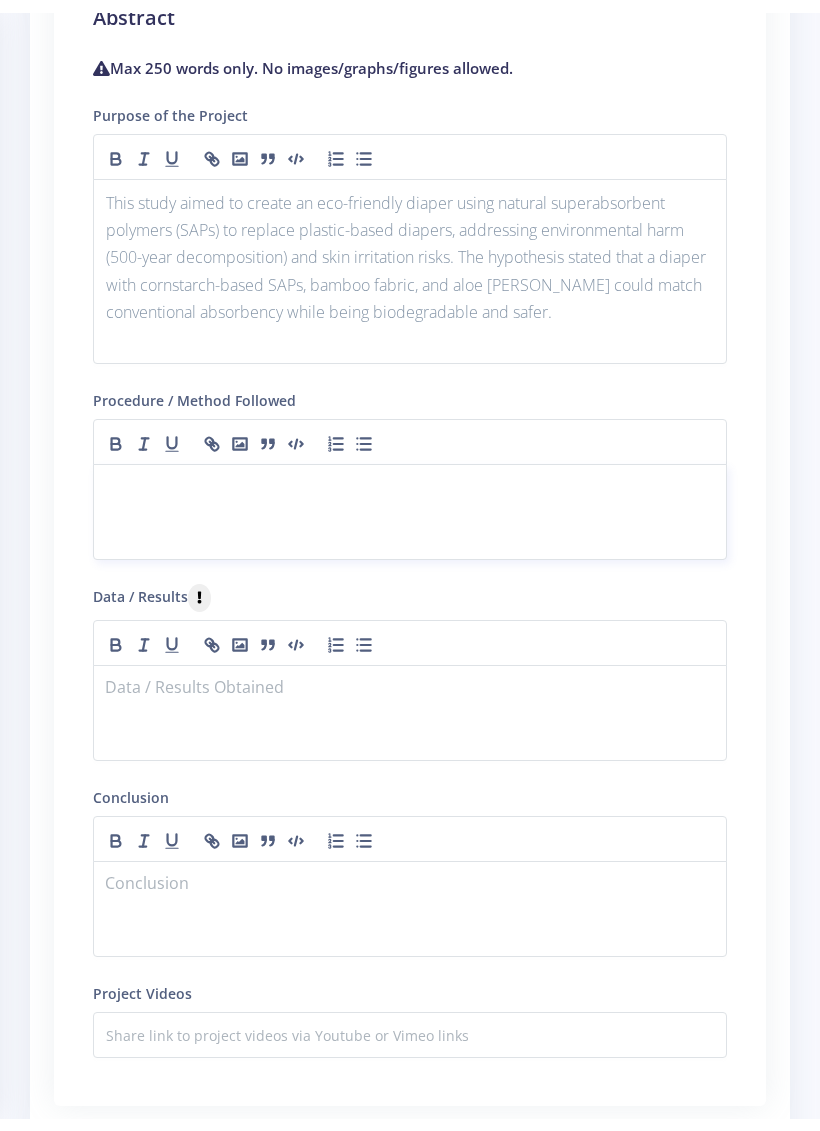 scroll, scrollTop: 19, scrollLeft: 0, axis: vertical 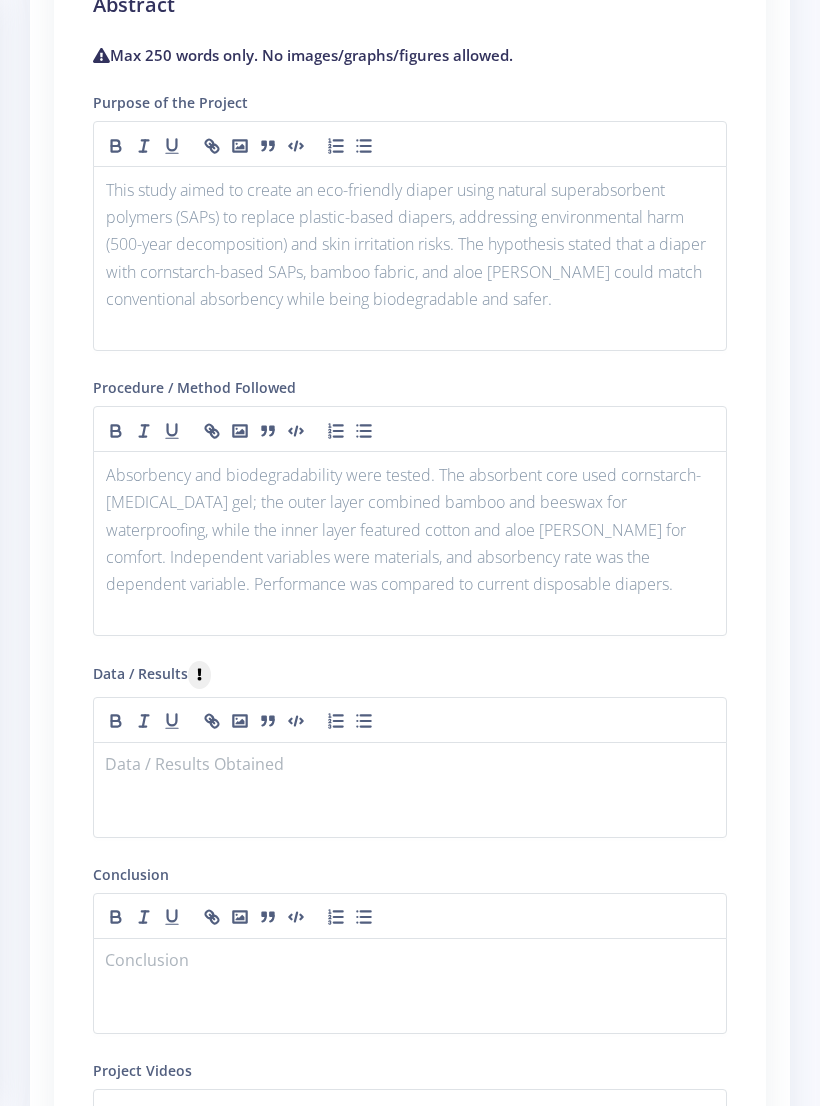 click on "Research Plan
Abstract
Report
Validation Forms
●" at bounding box center (410, -1) 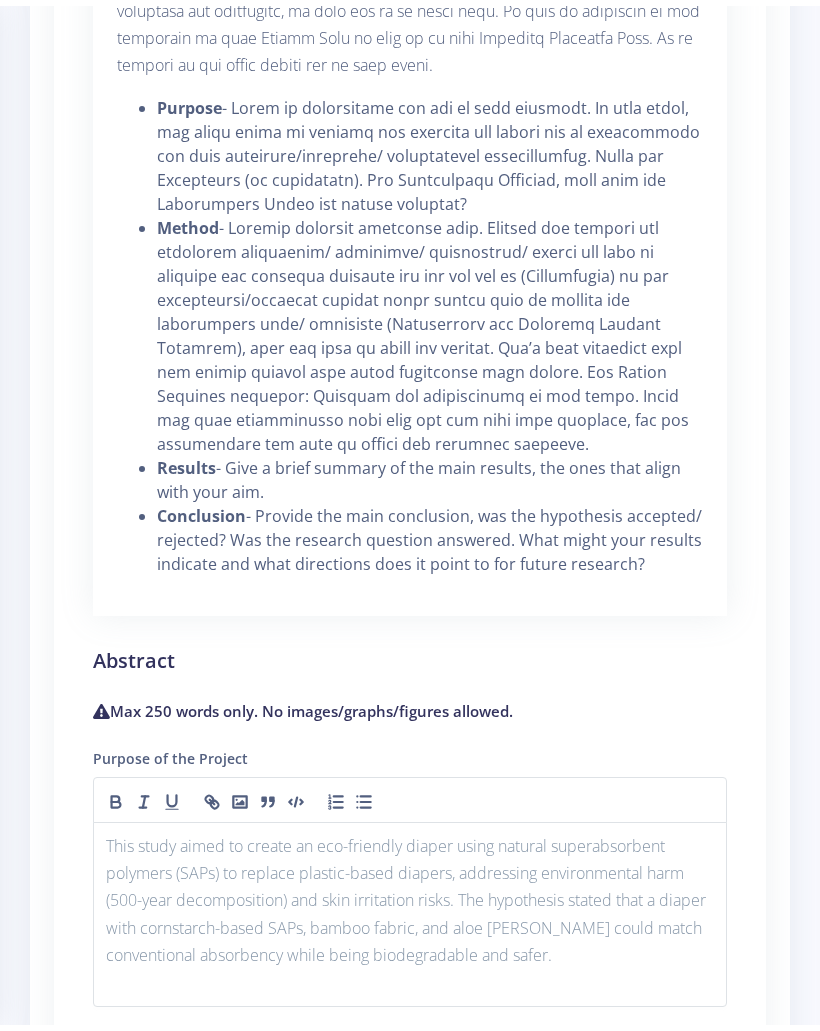 scroll, scrollTop: 2105, scrollLeft: 0, axis: vertical 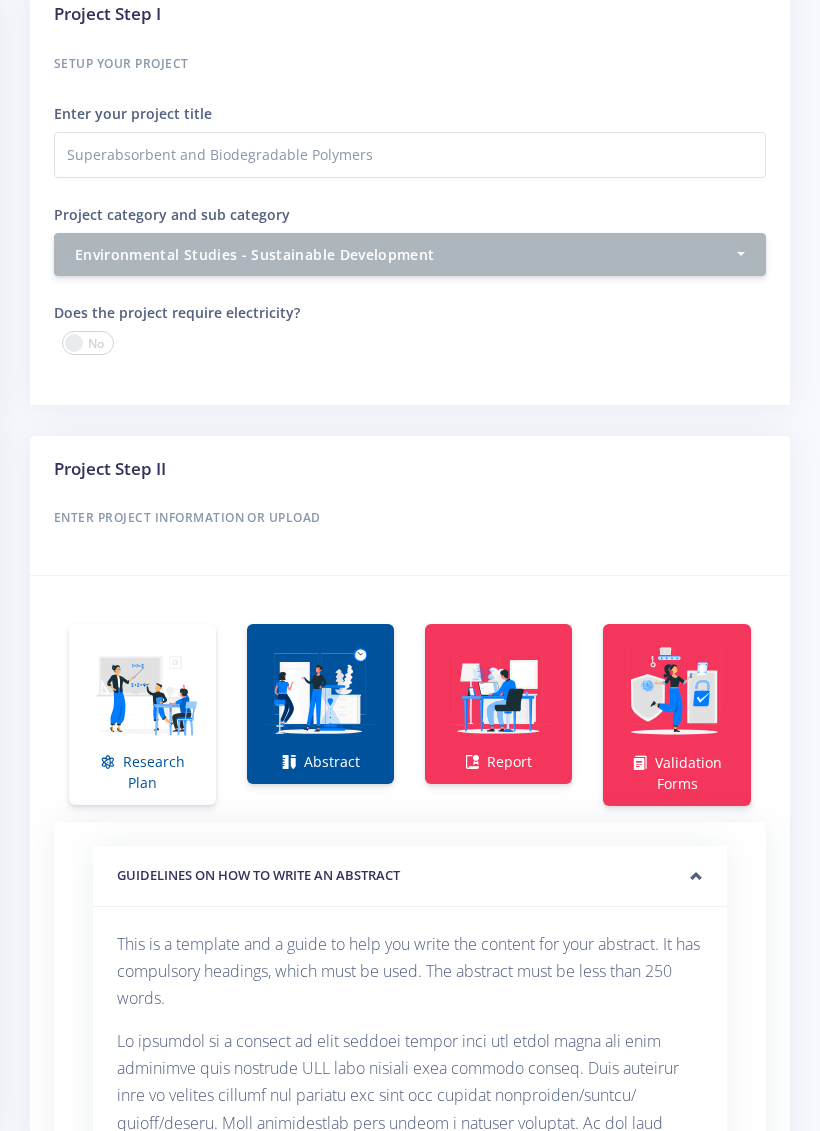 click at bounding box center [142, 693] 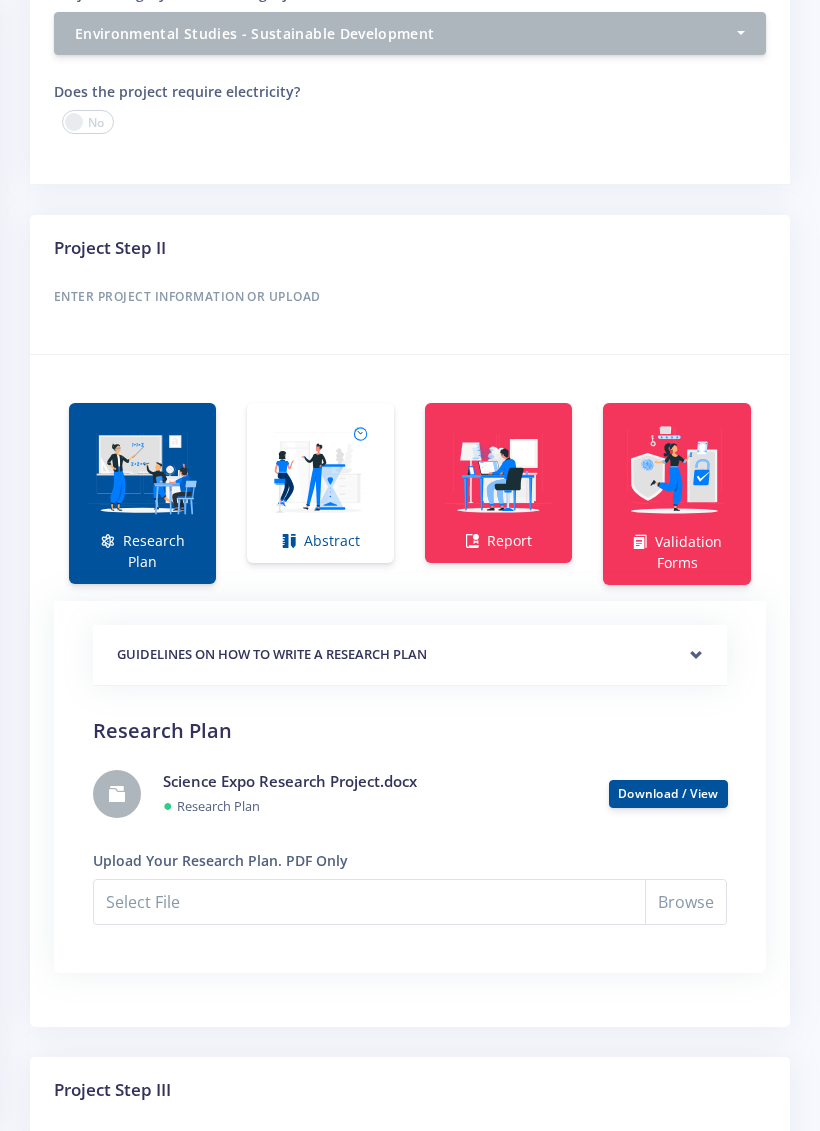 click on "Download
/ View" at bounding box center (668, 793) 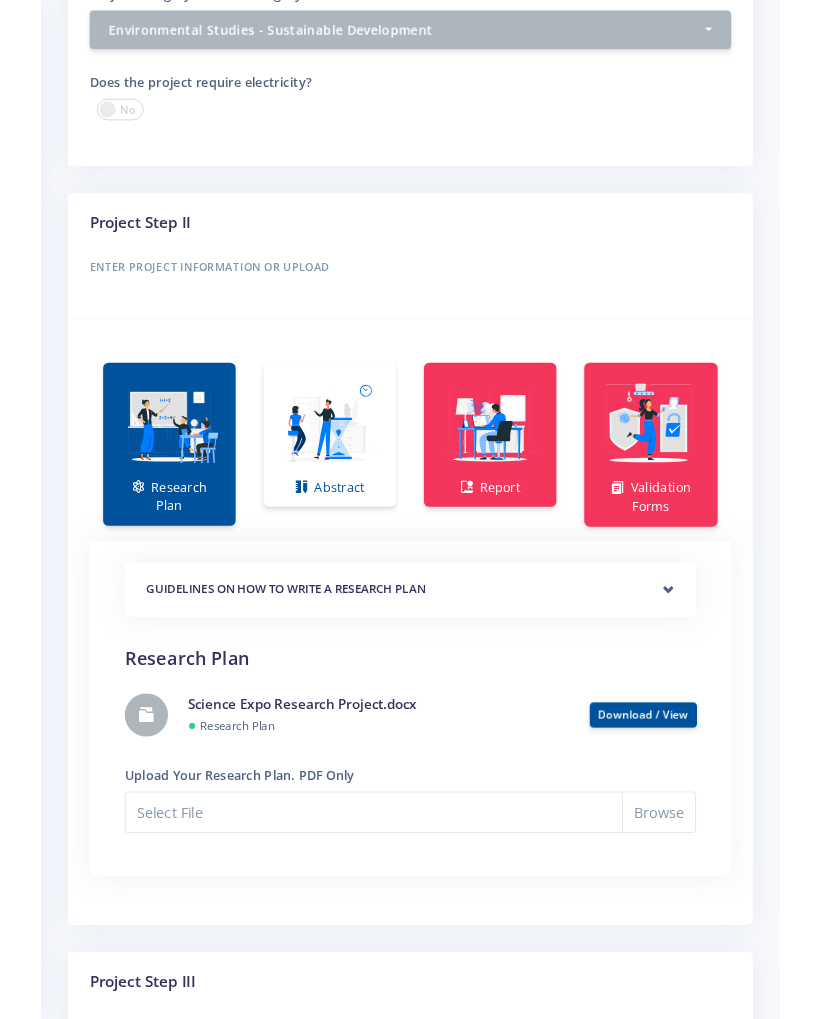 scroll, scrollTop: 1211, scrollLeft: 0, axis: vertical 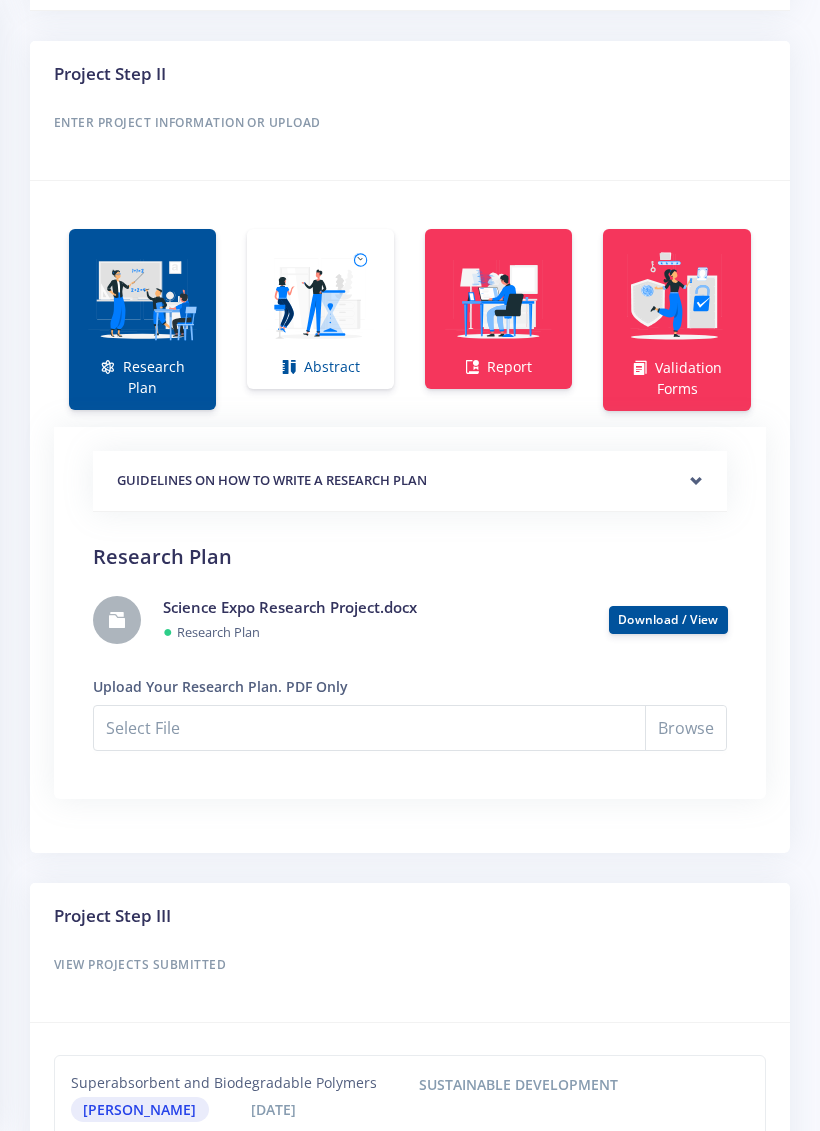 click at bounding box center (320, 298) 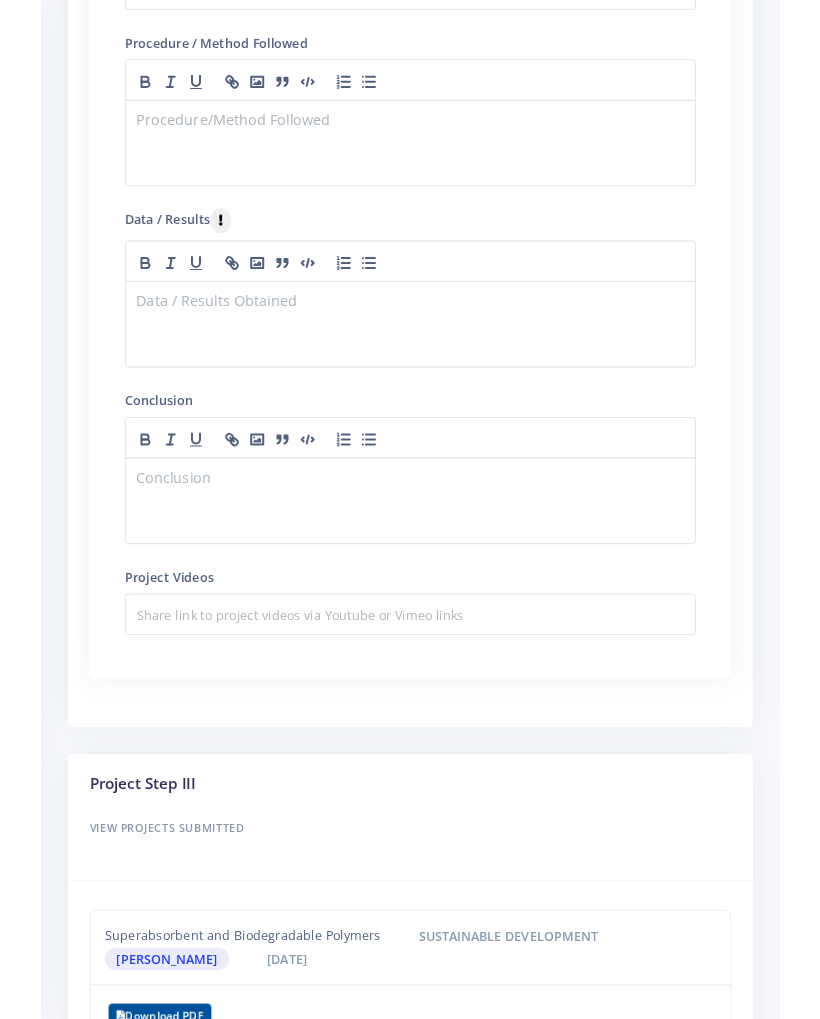scroll, scrollTop: 2040, scrollLeft: 0, axis: vertical 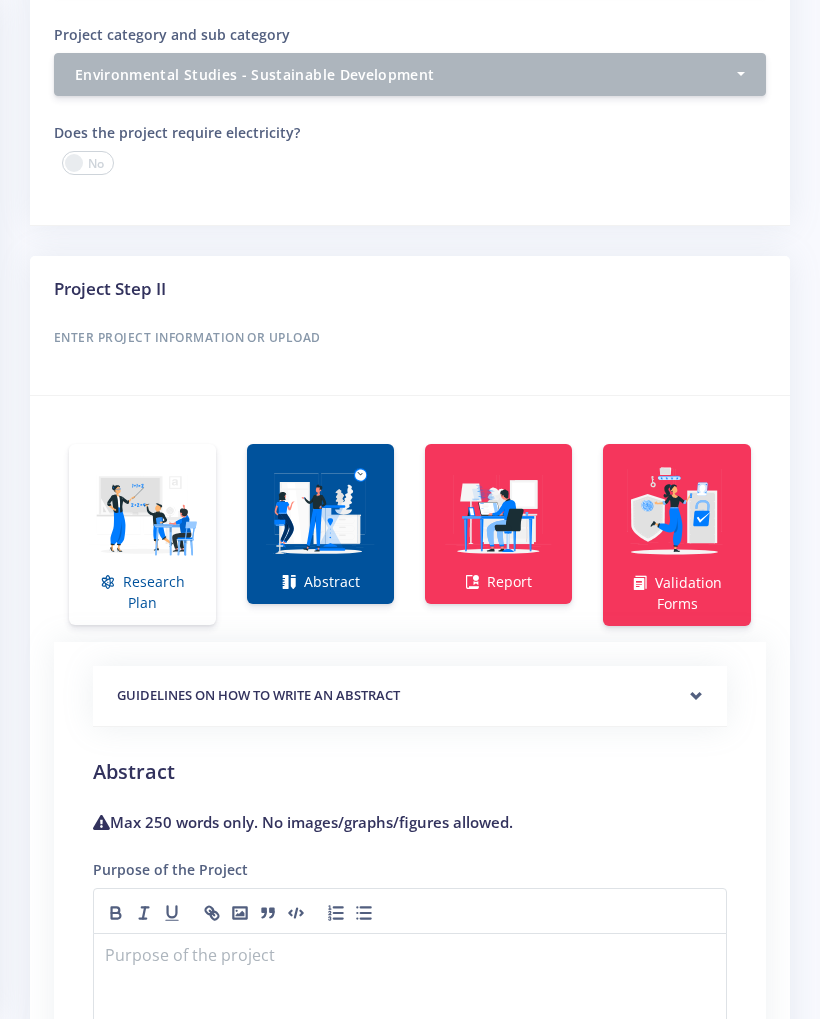 click on "GUIDELINES ON HOW TO WRITE AN
ABSTRACT" at bounding box center (410, 697) 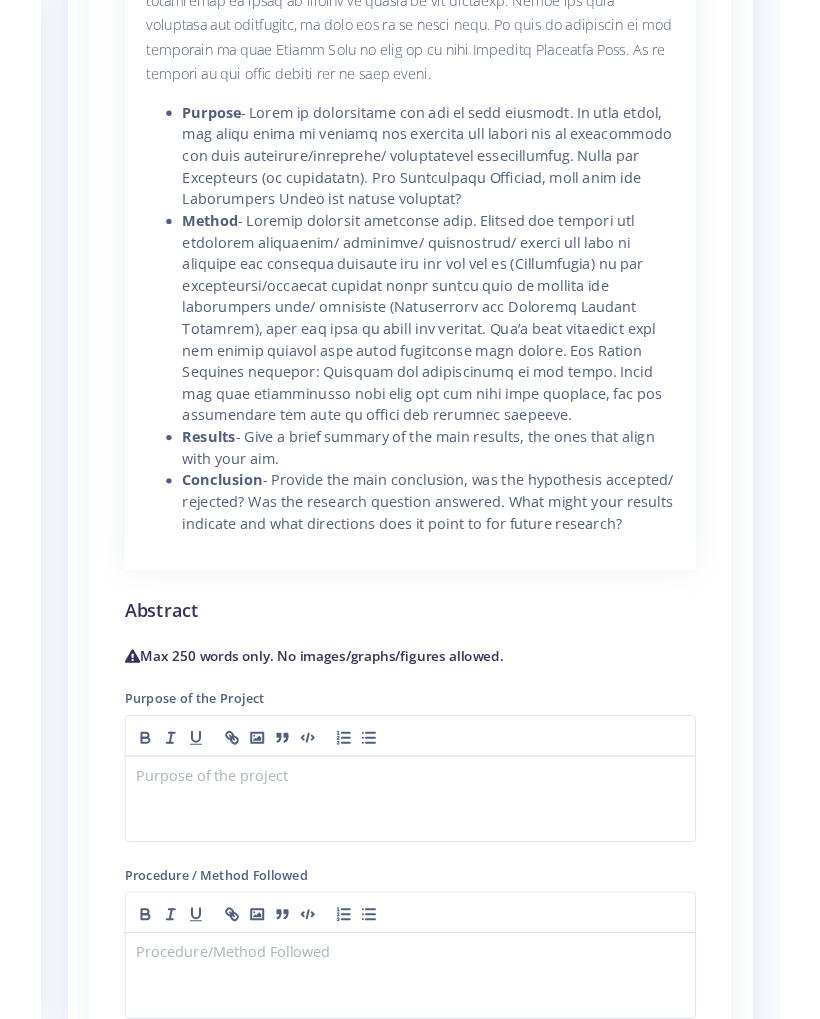 scroll, scrollTop: 2049, scrollLeft: 0, axis: vertical 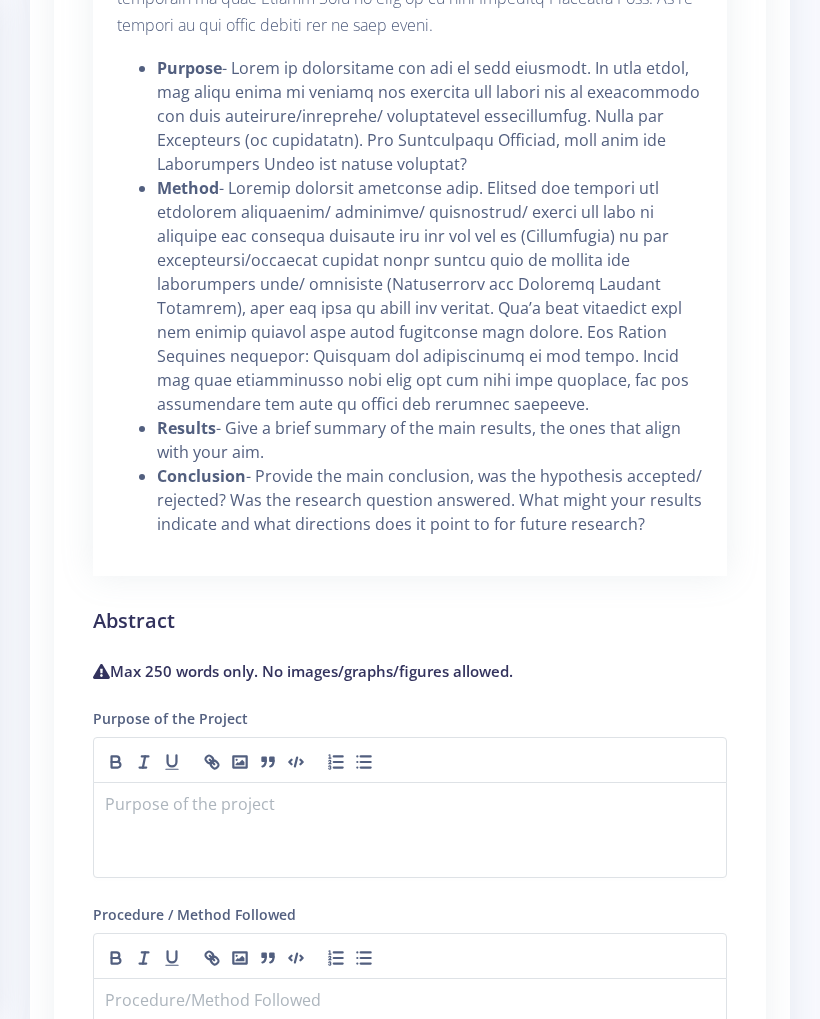copy on "Conclusion  -
Provide the main
conclusion, was the hypothesis
accepted/
rejected? Was the research question
answered.
What might your results indicate and
what
directions does it point to for
future research?" 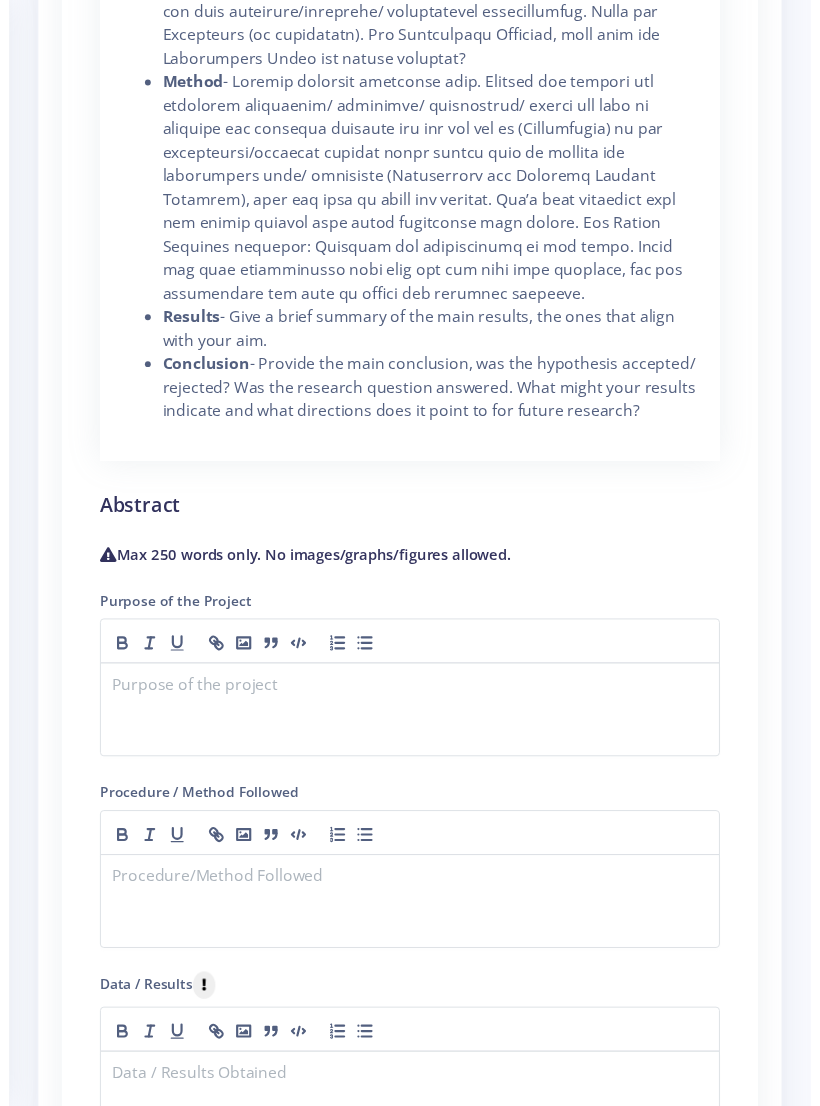 scroll, scrollTop: 2155, scrollLeft: 0, axis: vertical 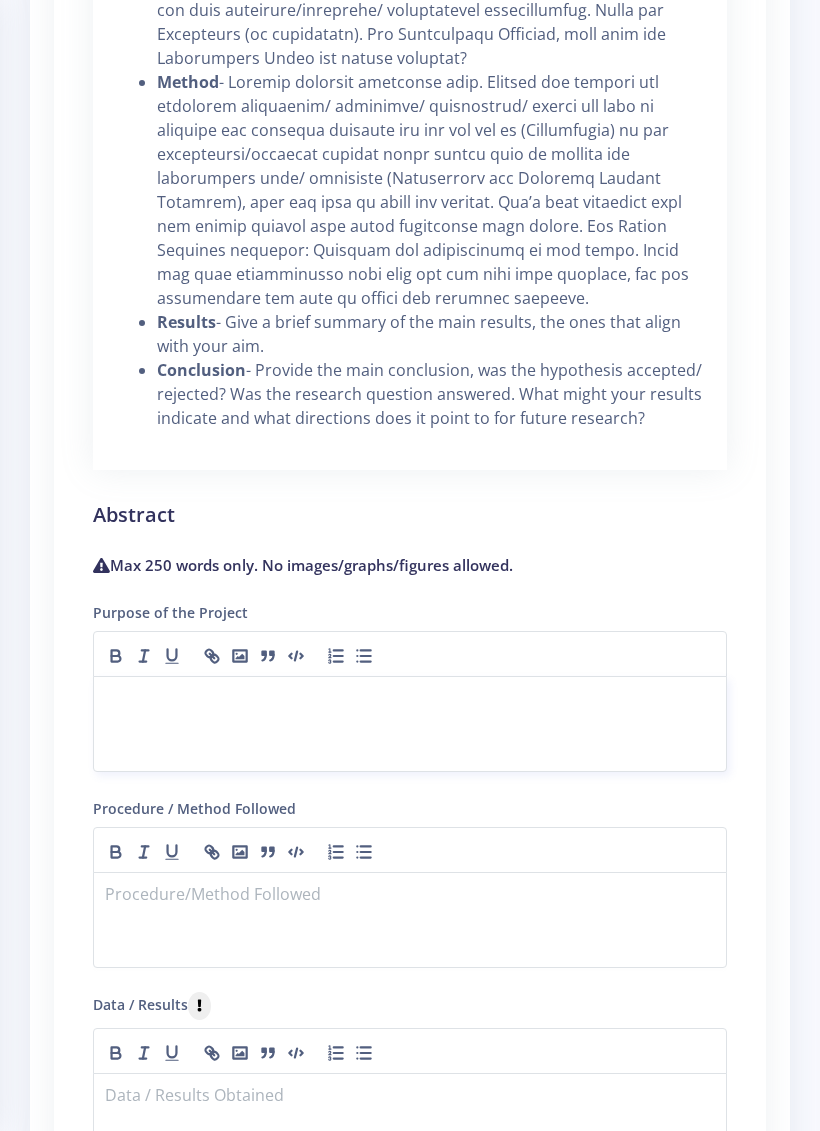 click at bounding box center [410, 700] 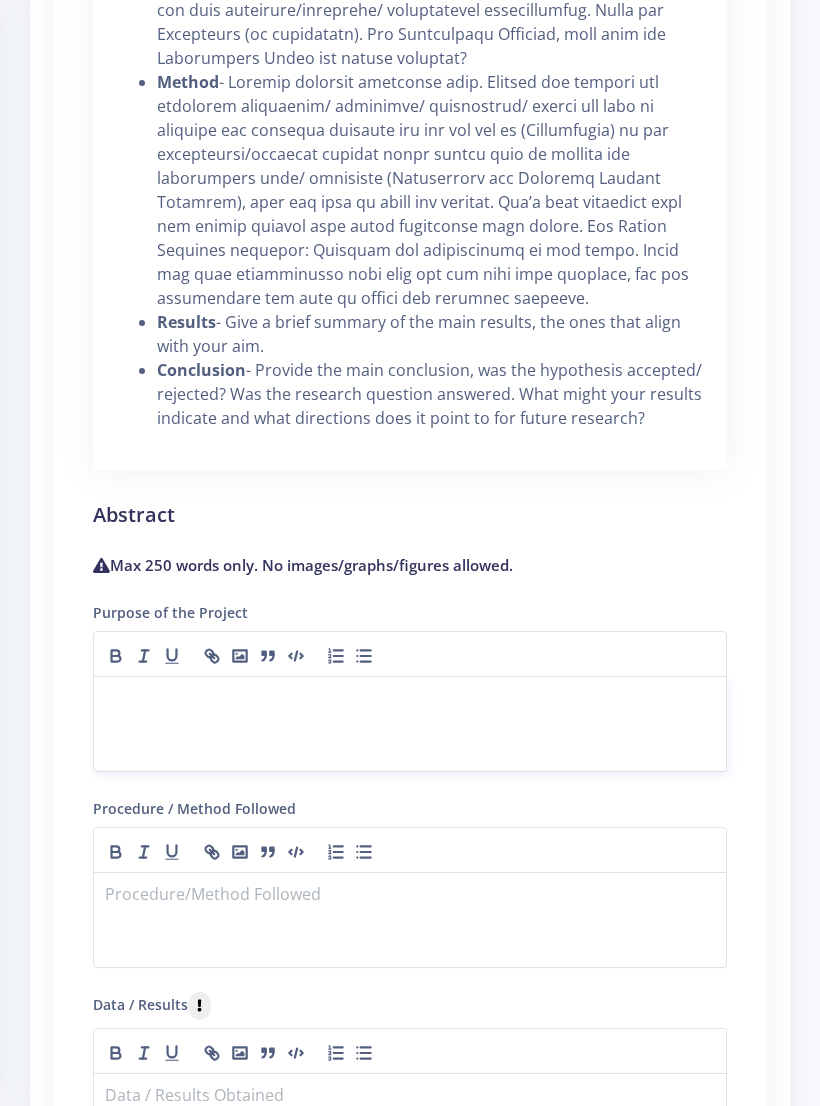 click at bounding box center (410, 724) 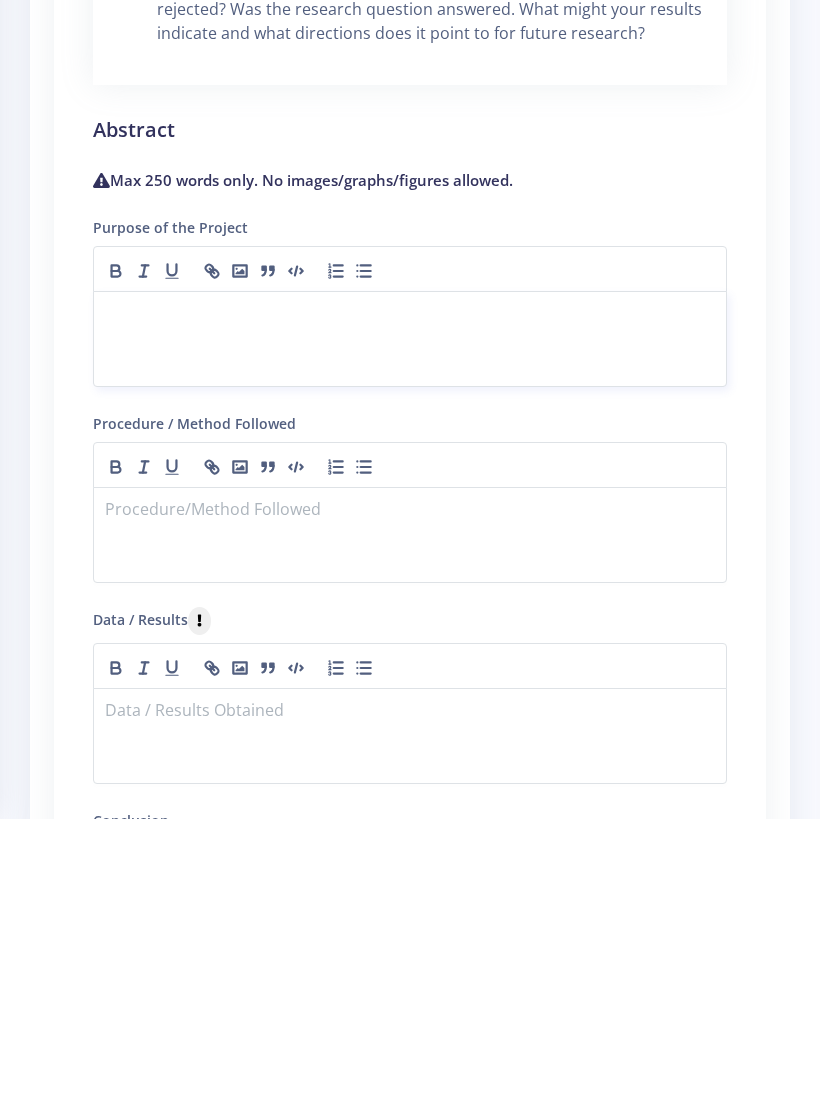 scroll, scrollTop: 19, scrollLeft: 0, axis: vertical 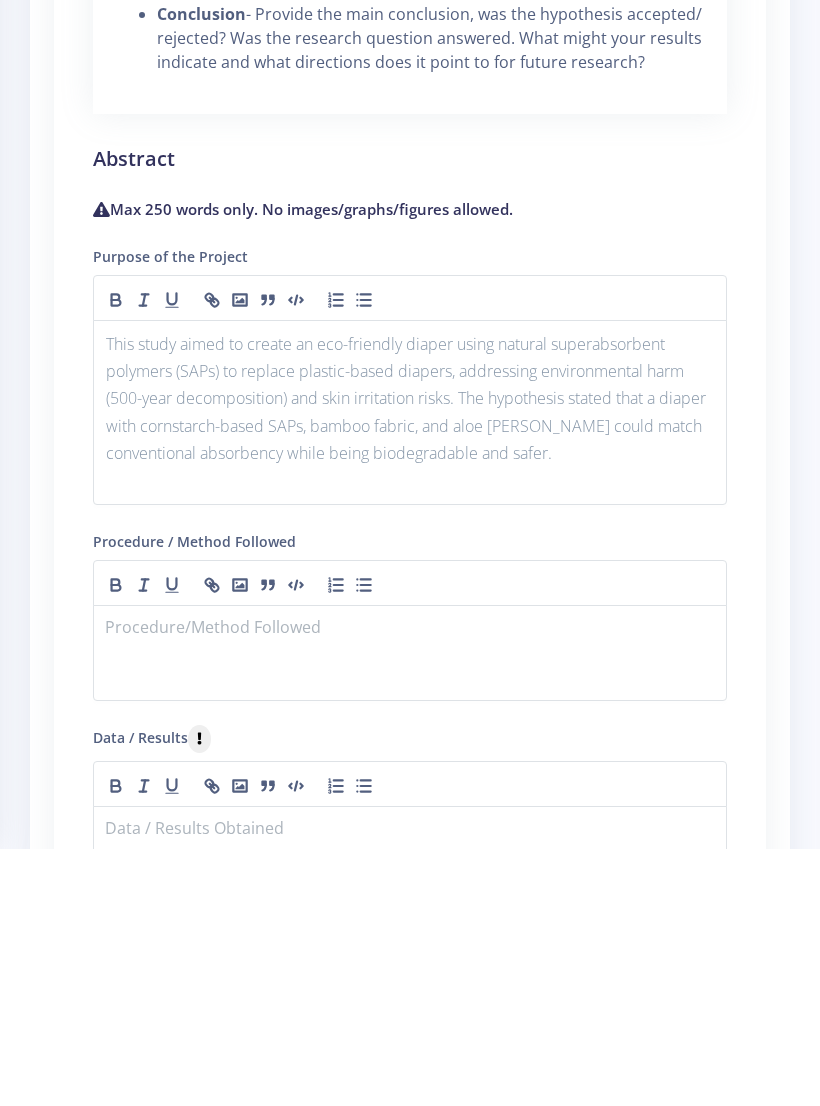 click on "GUIDELINES ON HOW TO WRITE A RESEARCH
PLAN
Research Plan Templates for: Social Sciences Projects Research Plan ● Research Plan" at bounding box center (410, 458) 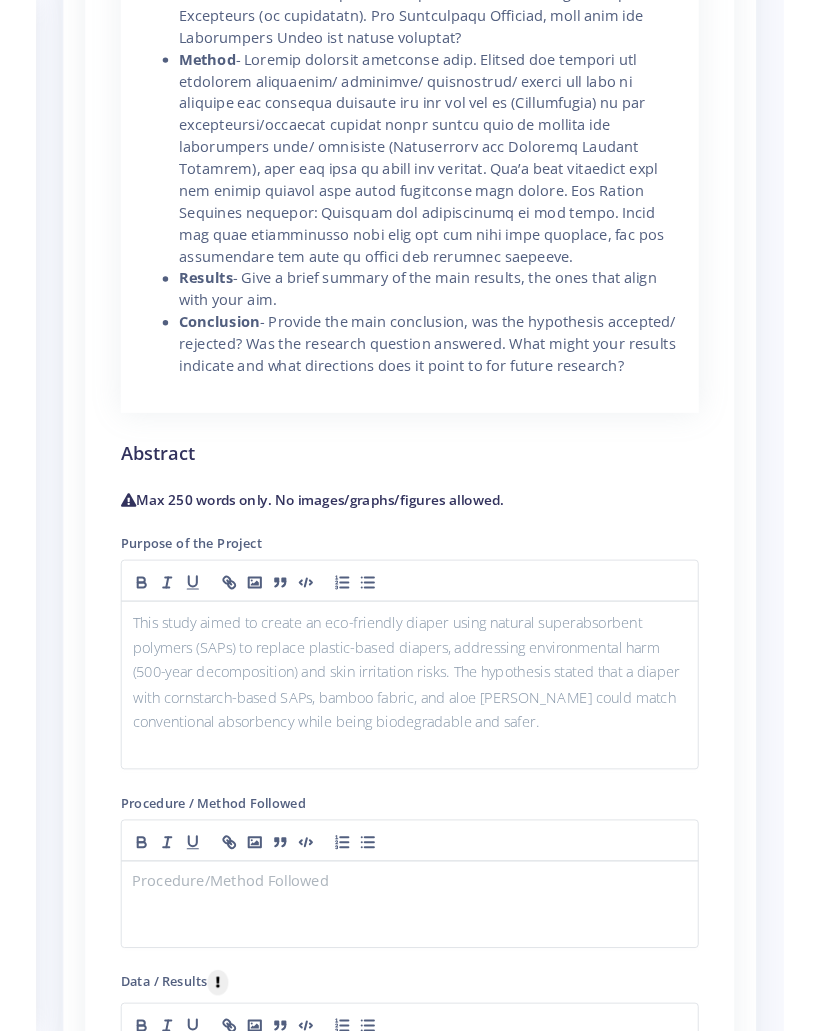 scroll, scrollTop: 2228, scrollLeft: 0, axis: vertical 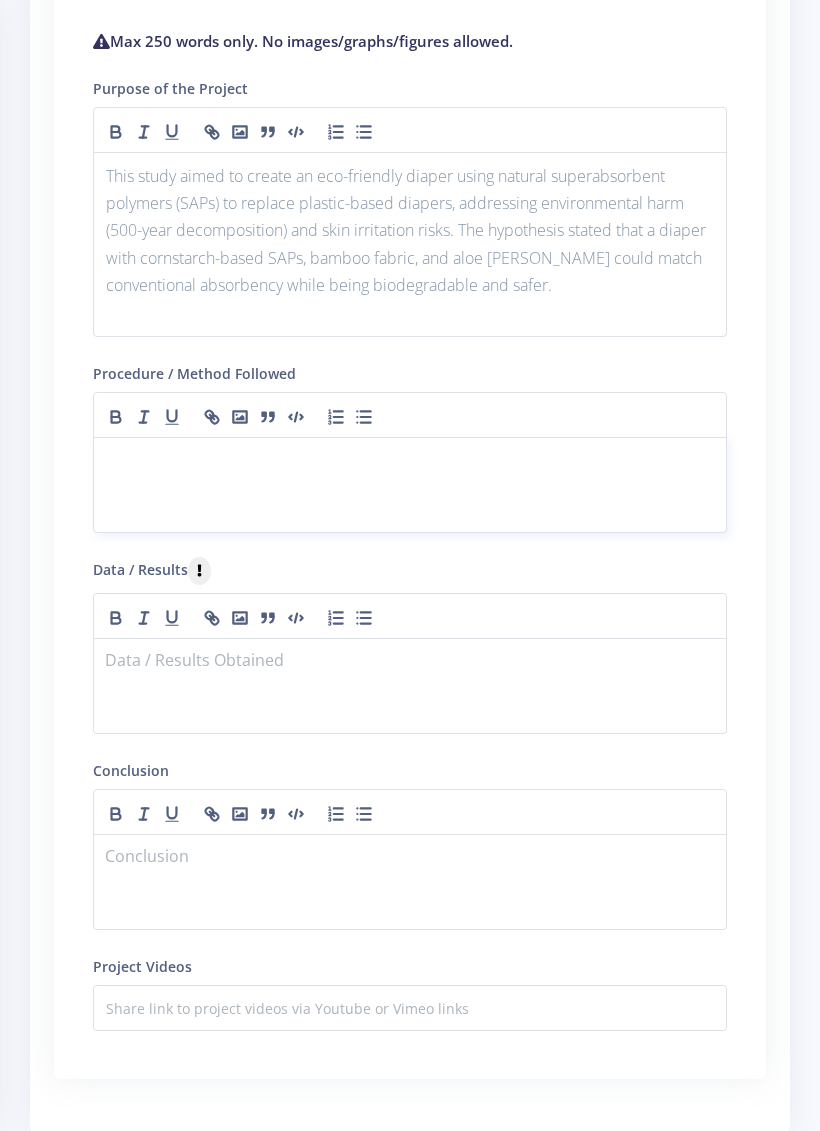 click at bounding box center [410, 461] 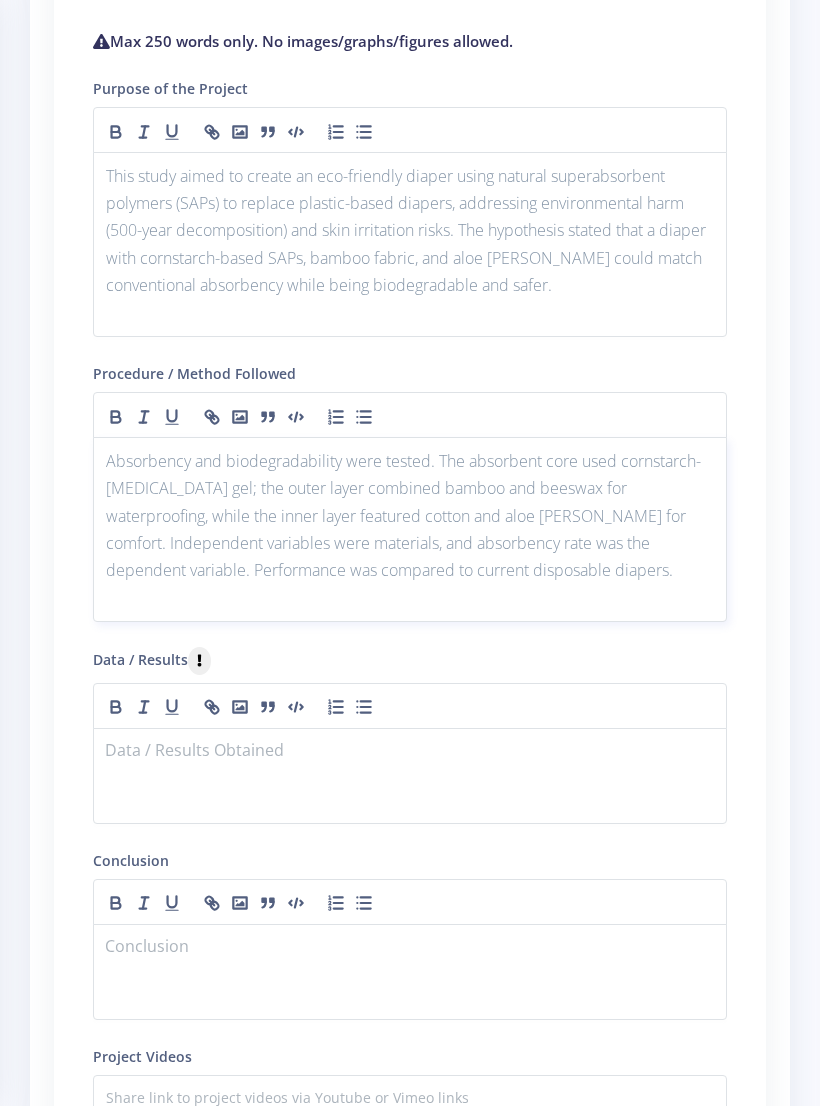 scroll, scrollTop: 19, scrollLeft: 0, axis: vertical 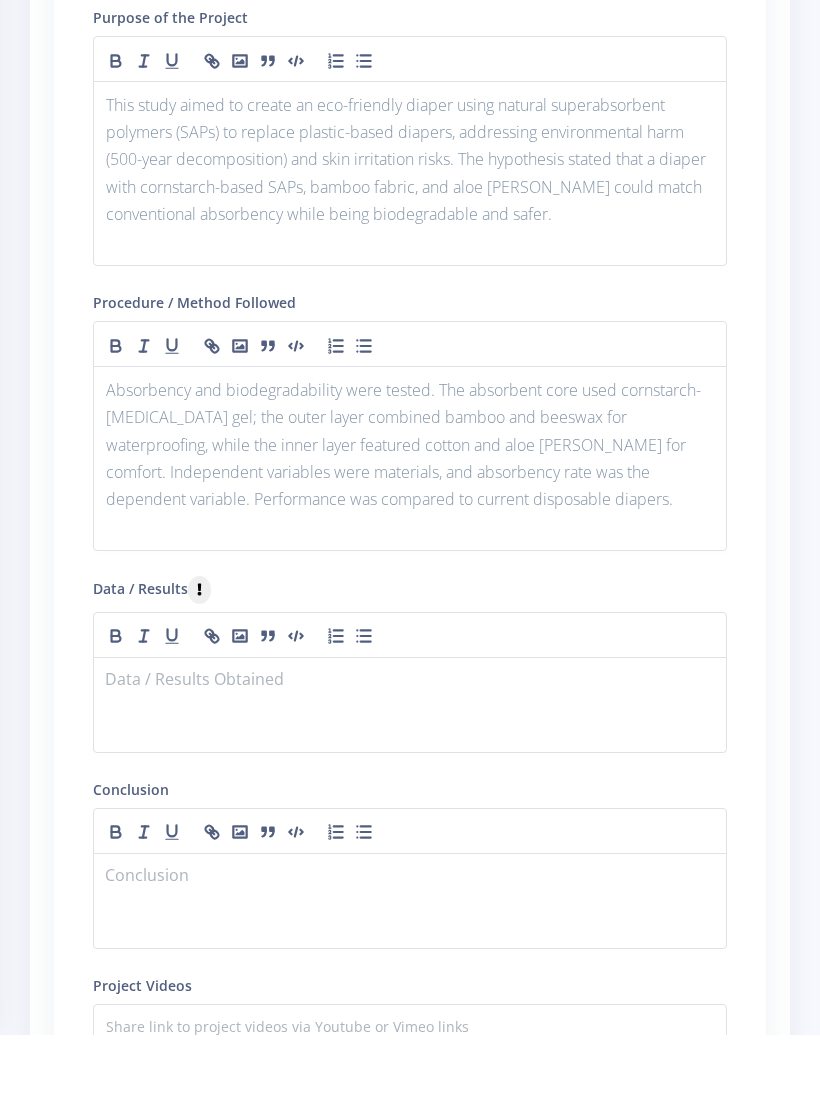 click on "GUIDELINES ON HOW TO WRITE A RESEARCH
PLAN
Research Plan Templates for:
Research Plan ●" at bounding box center (410, 77) 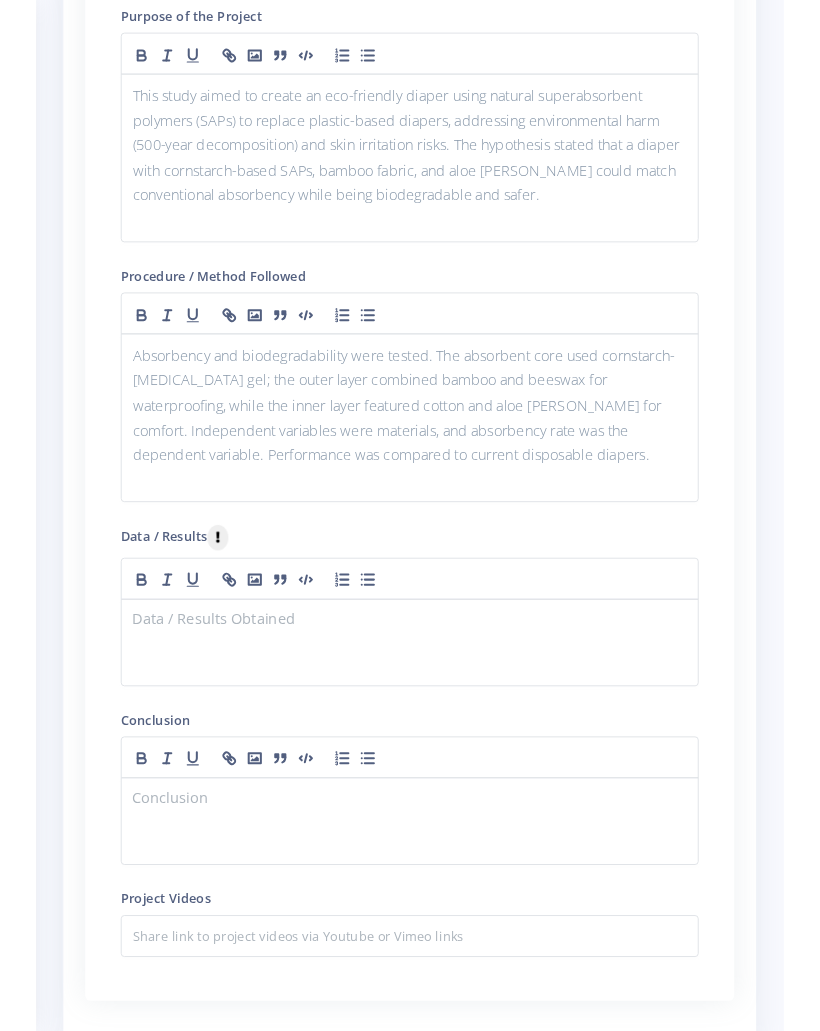 scroll, scrollTop: 2806, scrollLeft: 0, axis: vertical 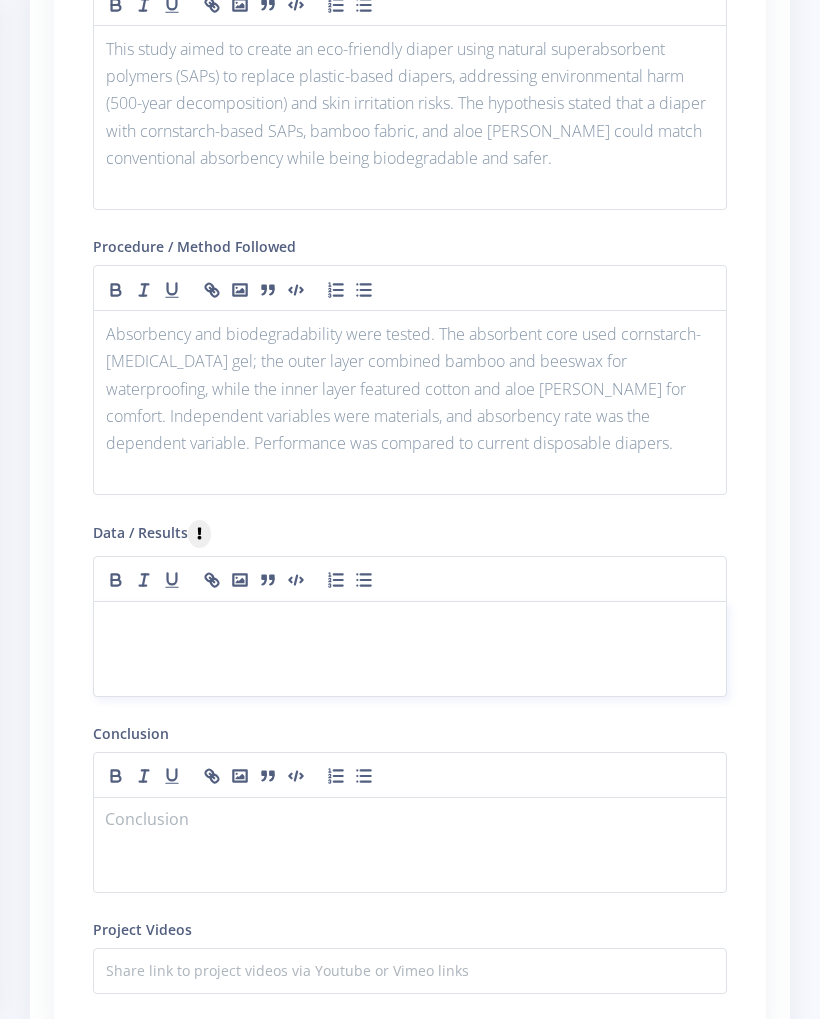 click at bounding box center (410, 649) 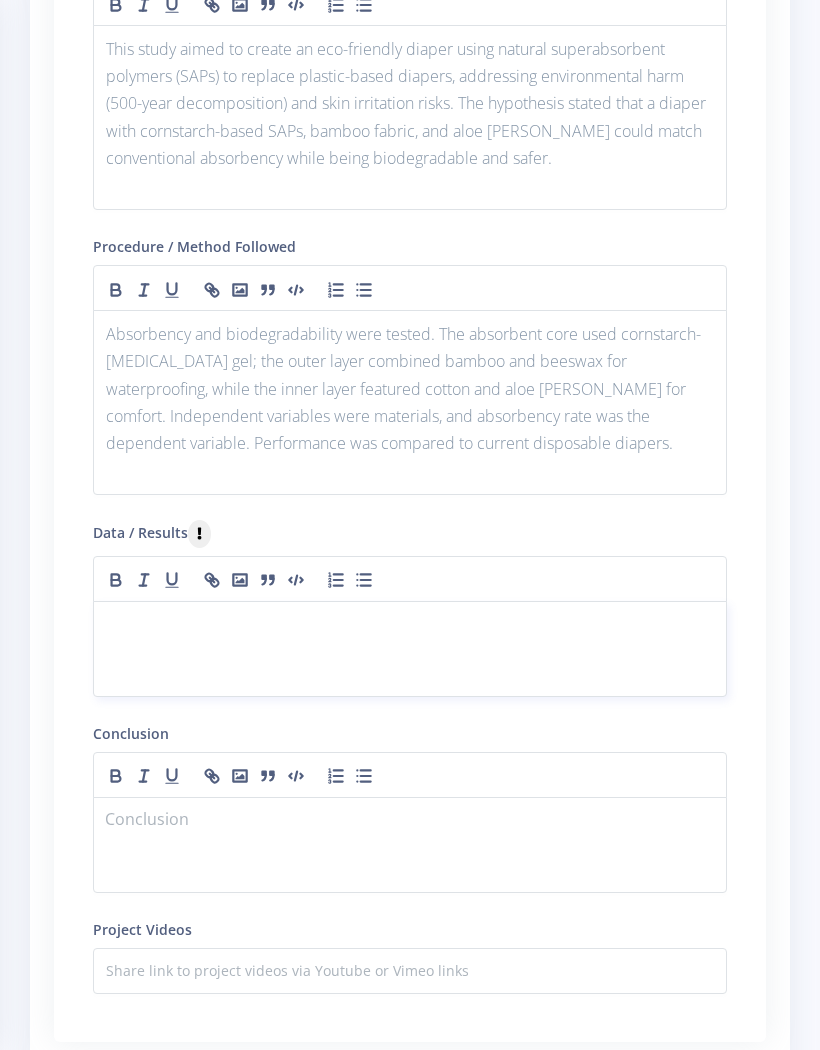 click at bounding box center [410, 649] 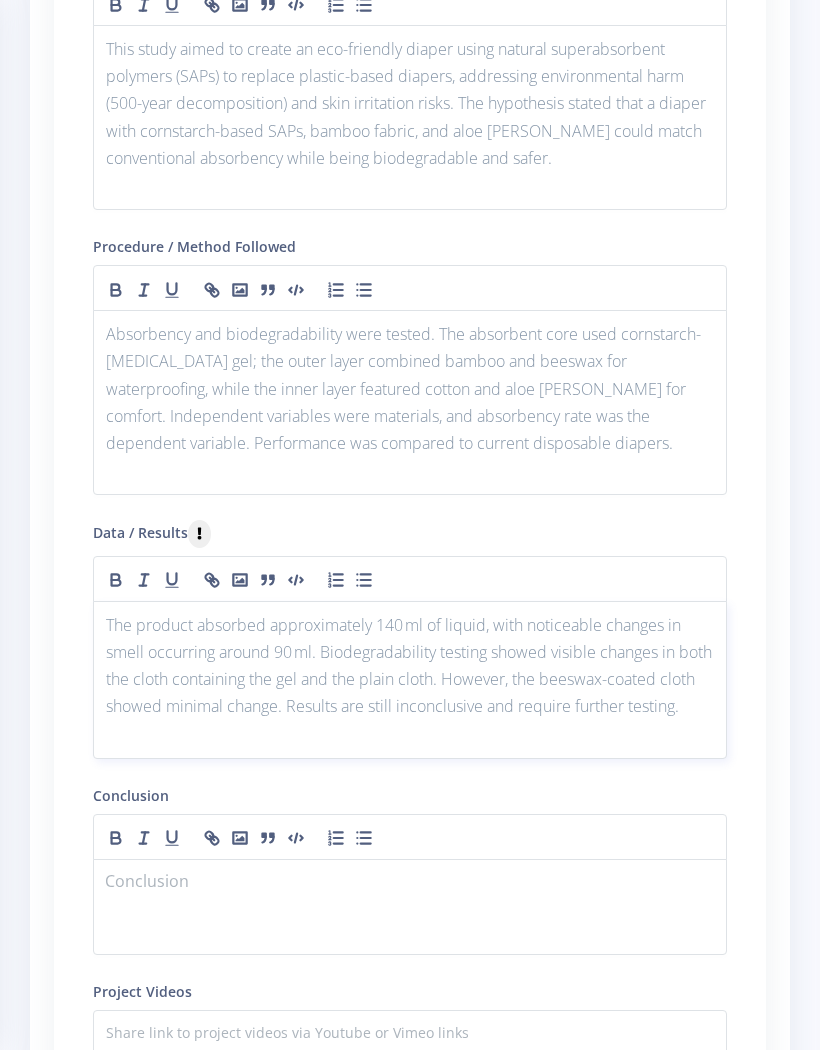 scroll, scrollTop: 2856, scrollLeft: 0, axis: vertical 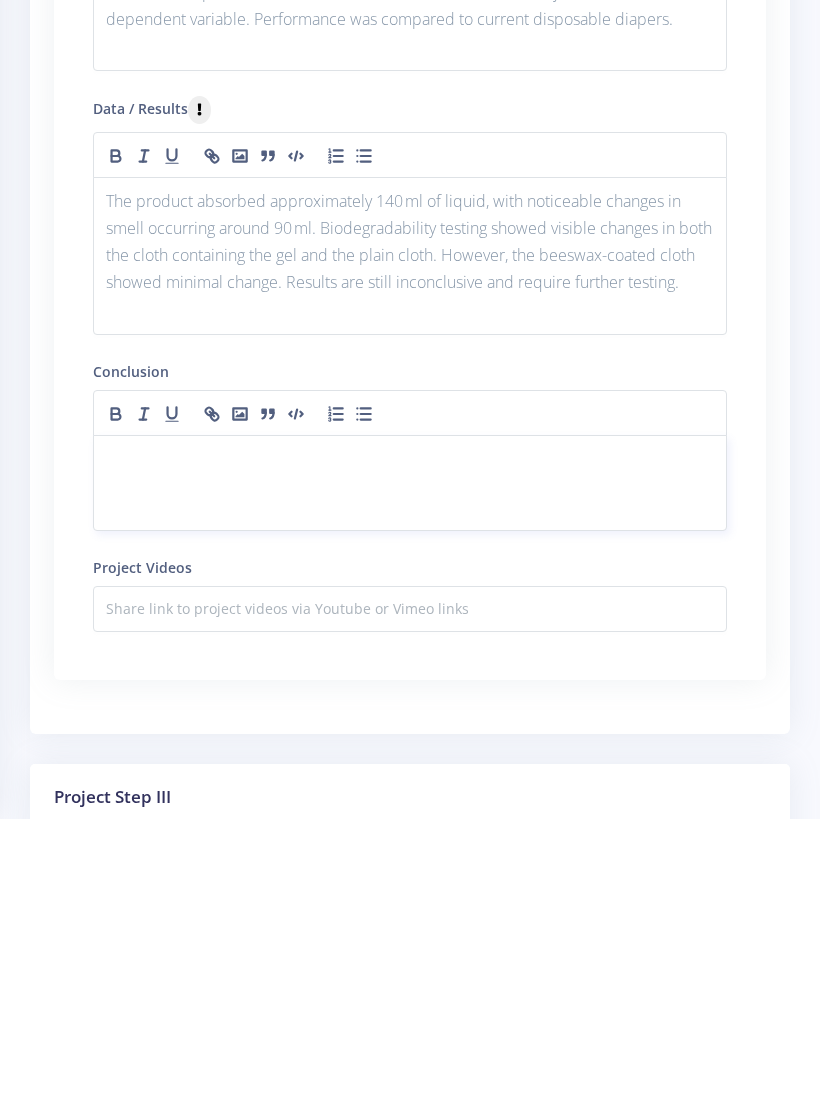 click at bounding box center [410, 770] 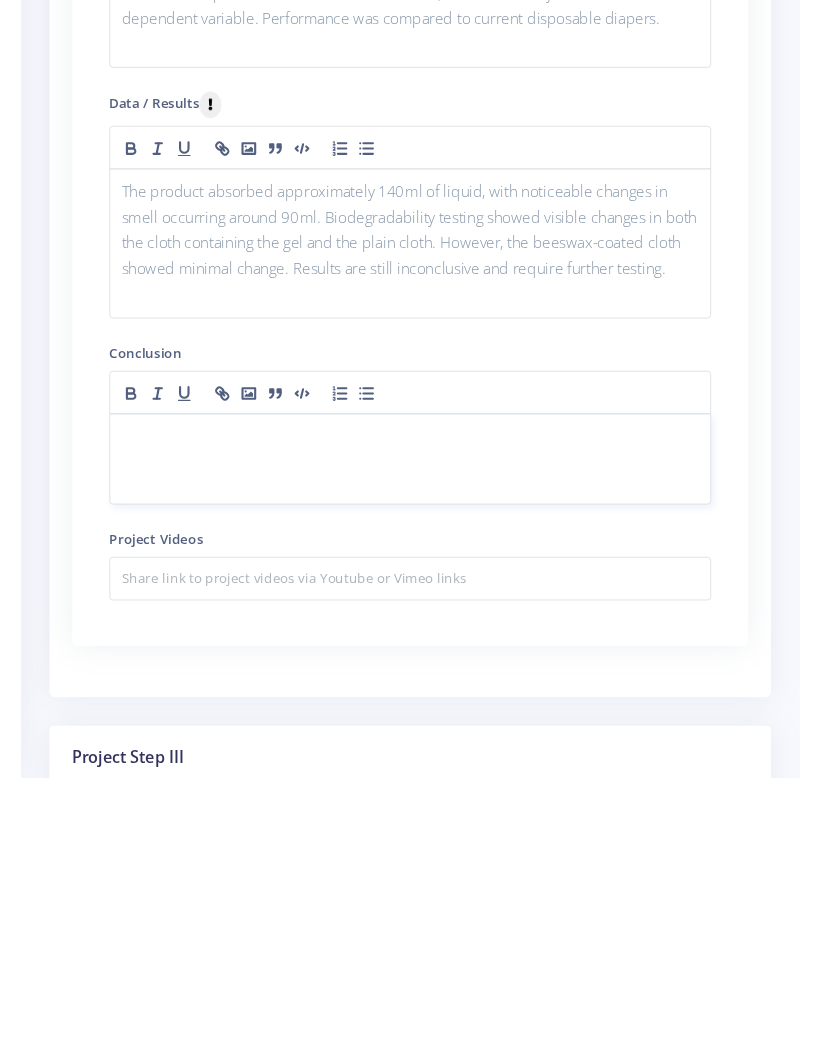 scroll, scrollTop: 3286, scrollLeft: 0, axis: vertical 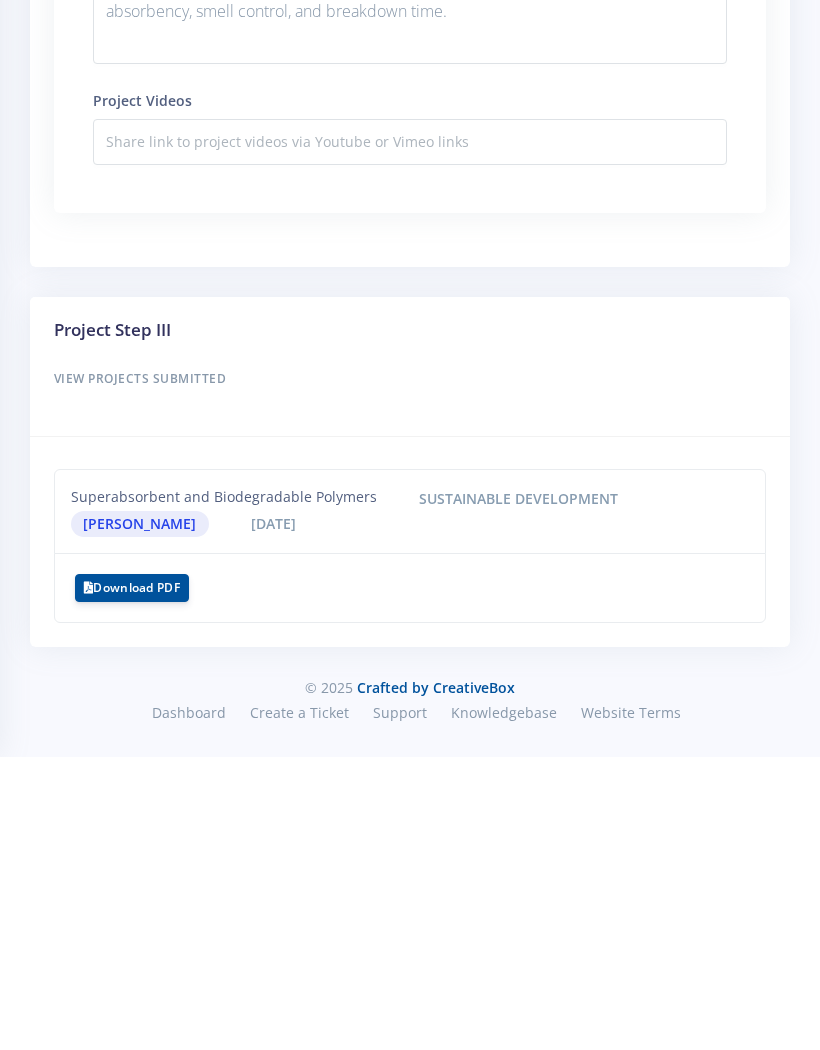 click on "Project by:
Charisma Mhlongo
|
Progress: 15%
In Progress
Back to list
9654 -" at bounding box center (410, -1167) 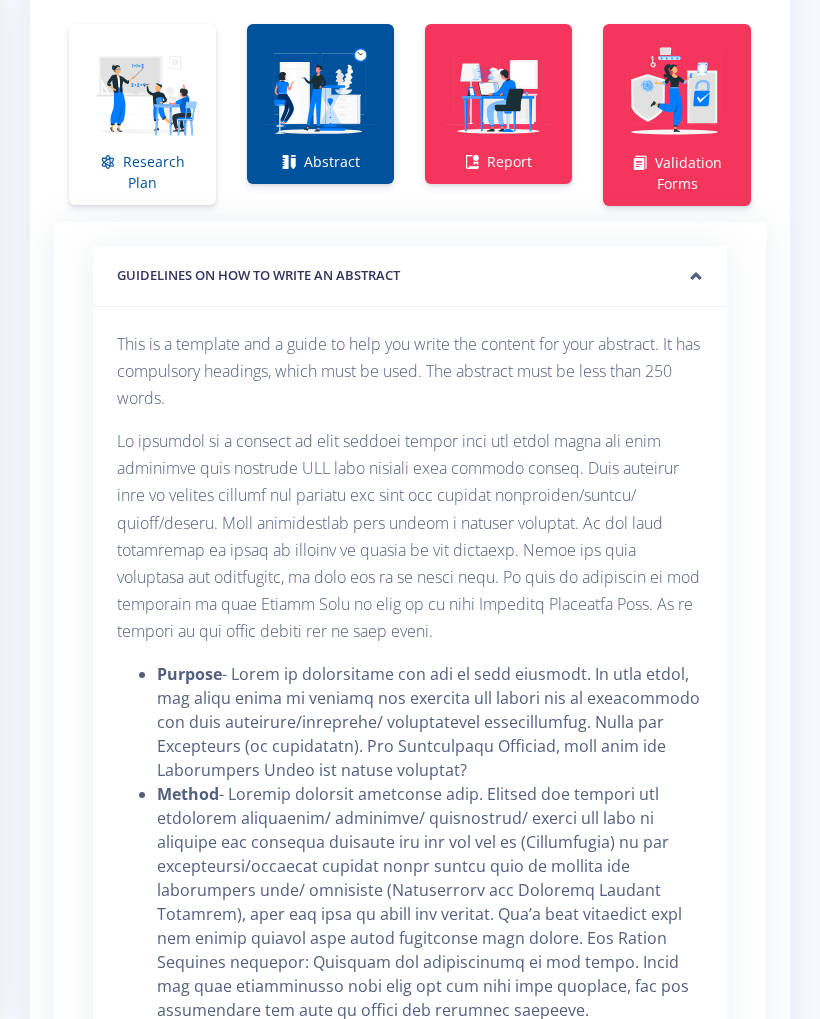click on "GUIDELINES ON HOW TO WRITE AN
ABSTRACT" at bounding box center [410, 277] 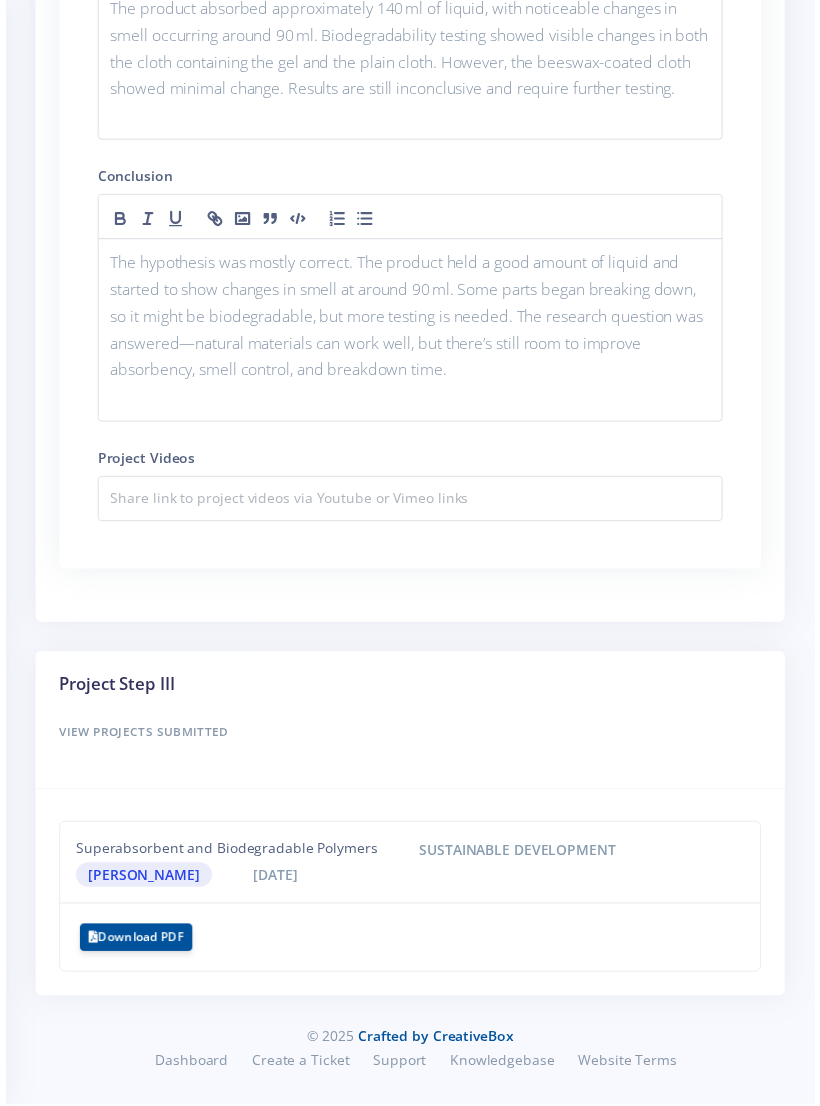 scroll, scrollTop: 2589, scrollLeft: 0, axis: vertical 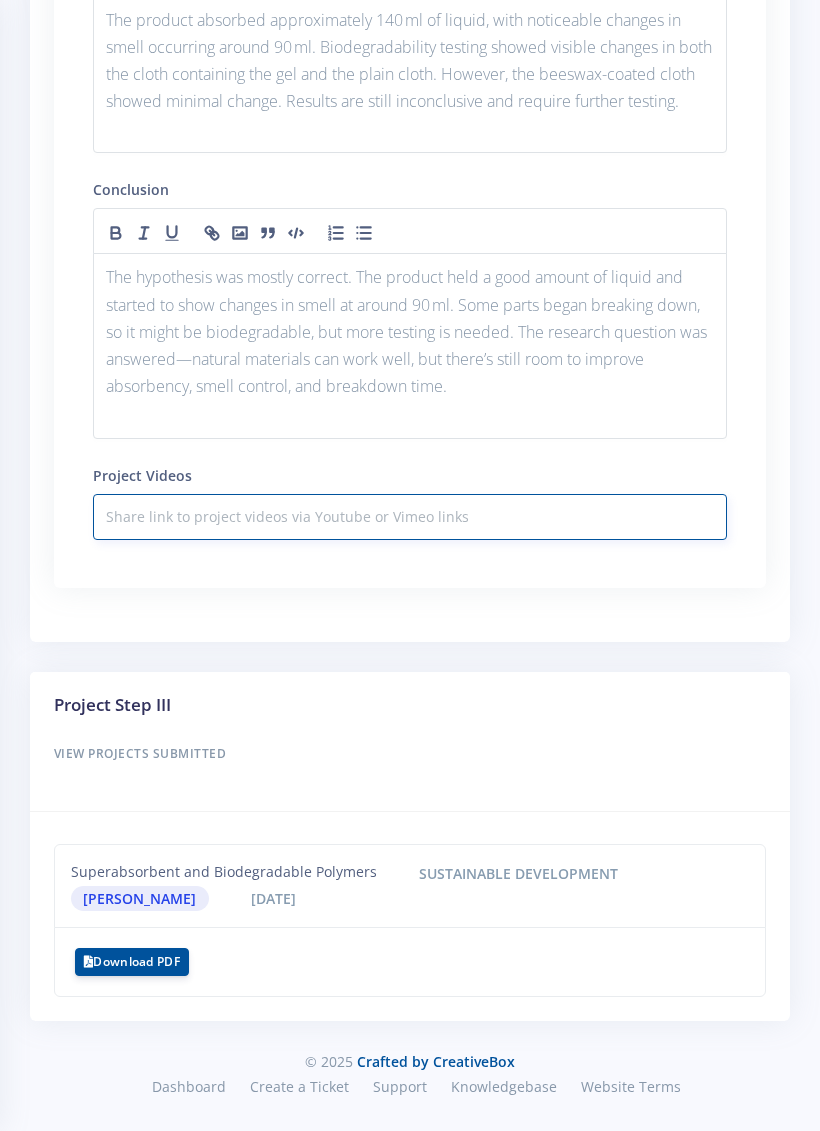 click at bounding box center (410, 517) 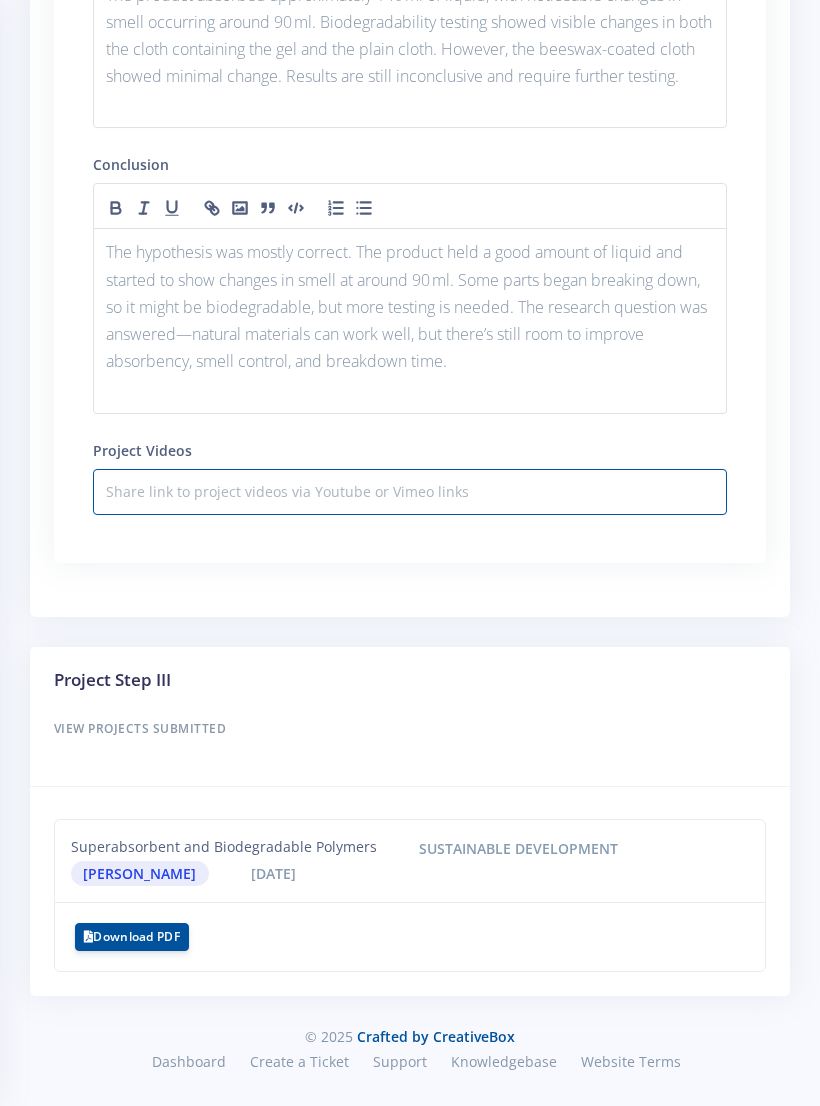 click on "Project by:
Charisma Mhlongo
|
Progress: 15%
In Progress
Back to list
9654 -" at bounding box center [410, -673] 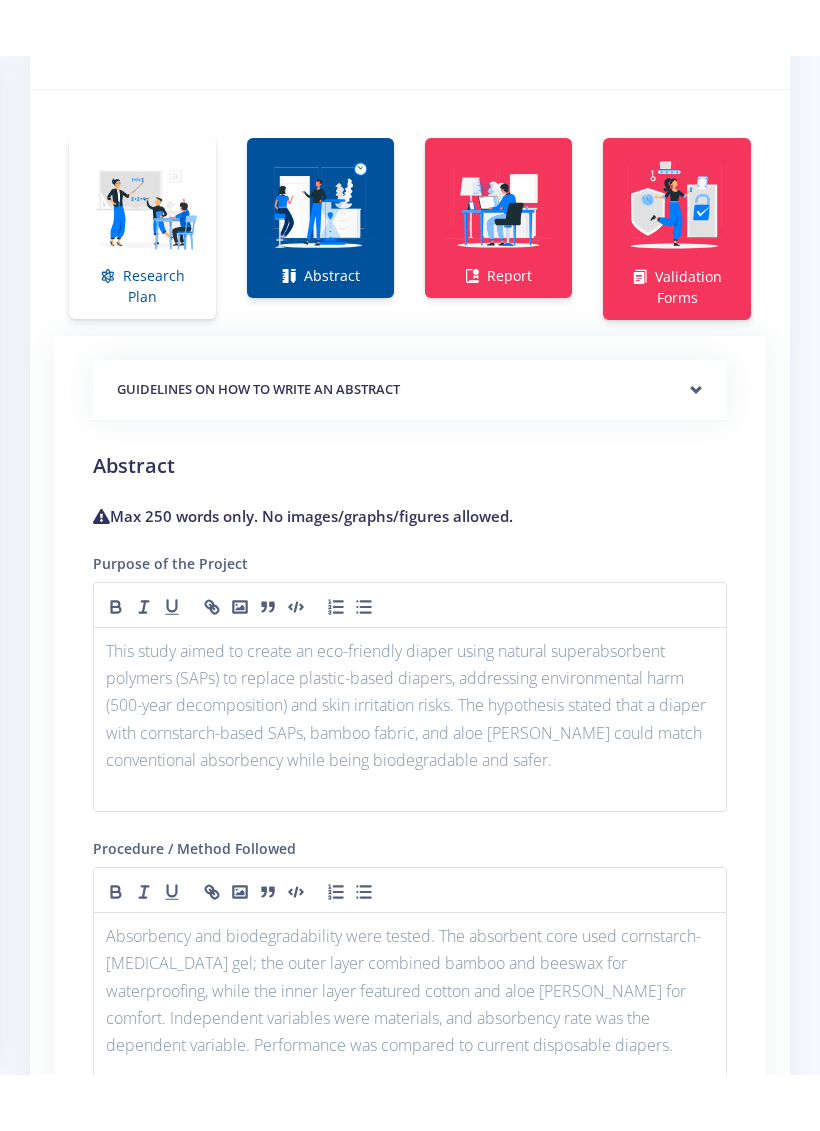 scroll, scrollTop: 1160, scrollLeft: 0, axis: vertical 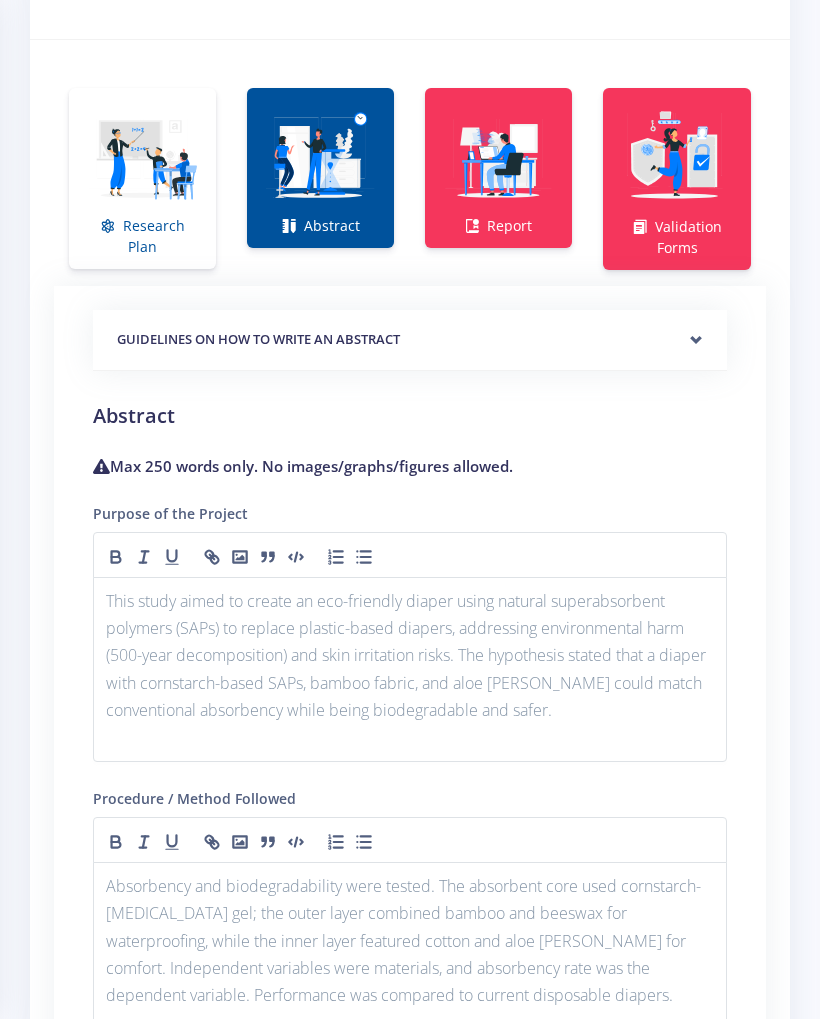 click at bounding box center [498, 157] 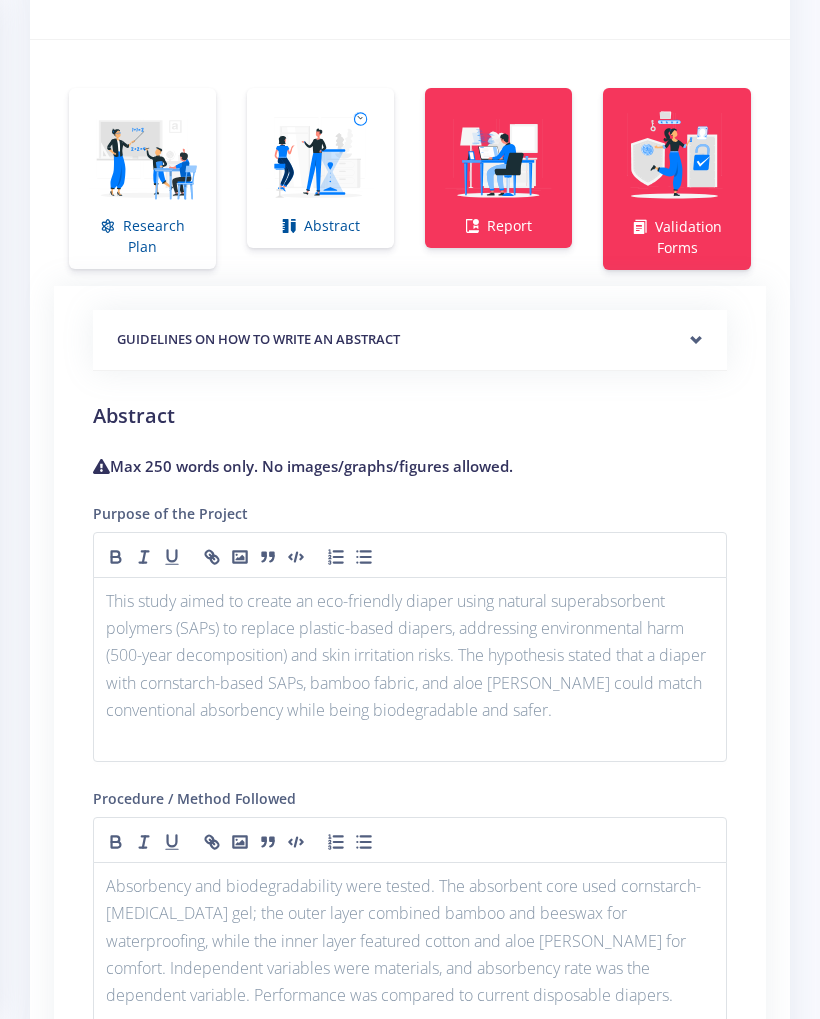 scroll, scrollTop: 1309, scrollLeft: 0, axis: vertical 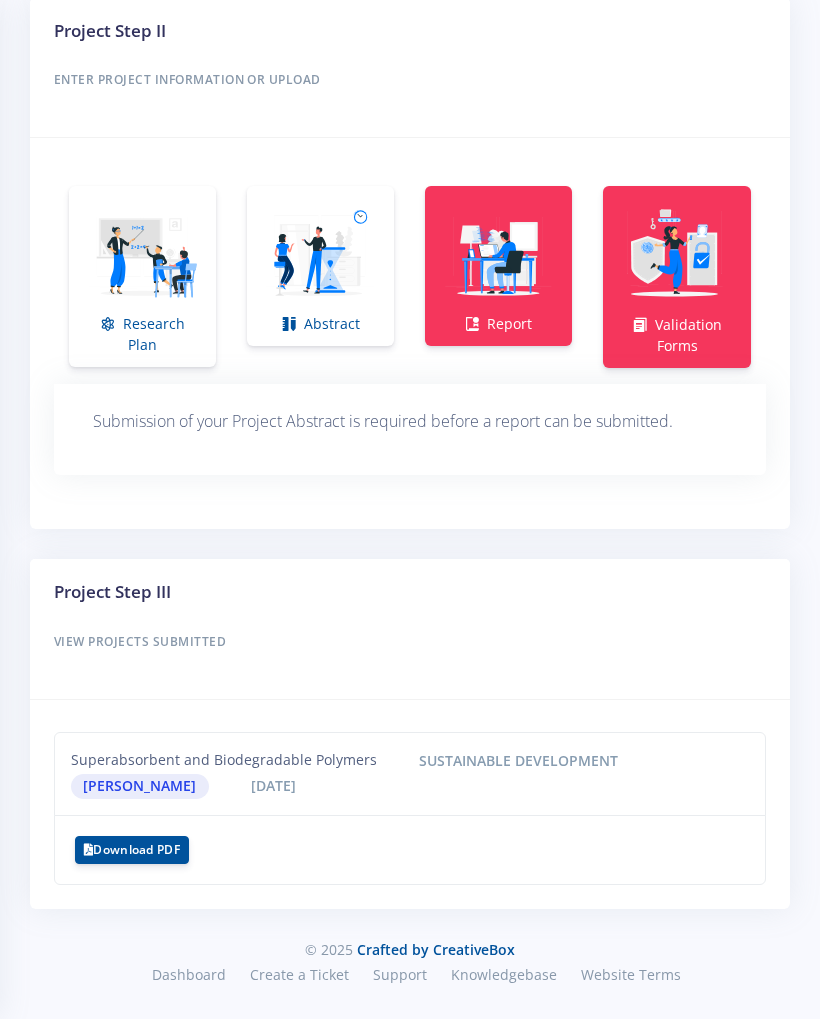 click at bounding box center (320, 255) 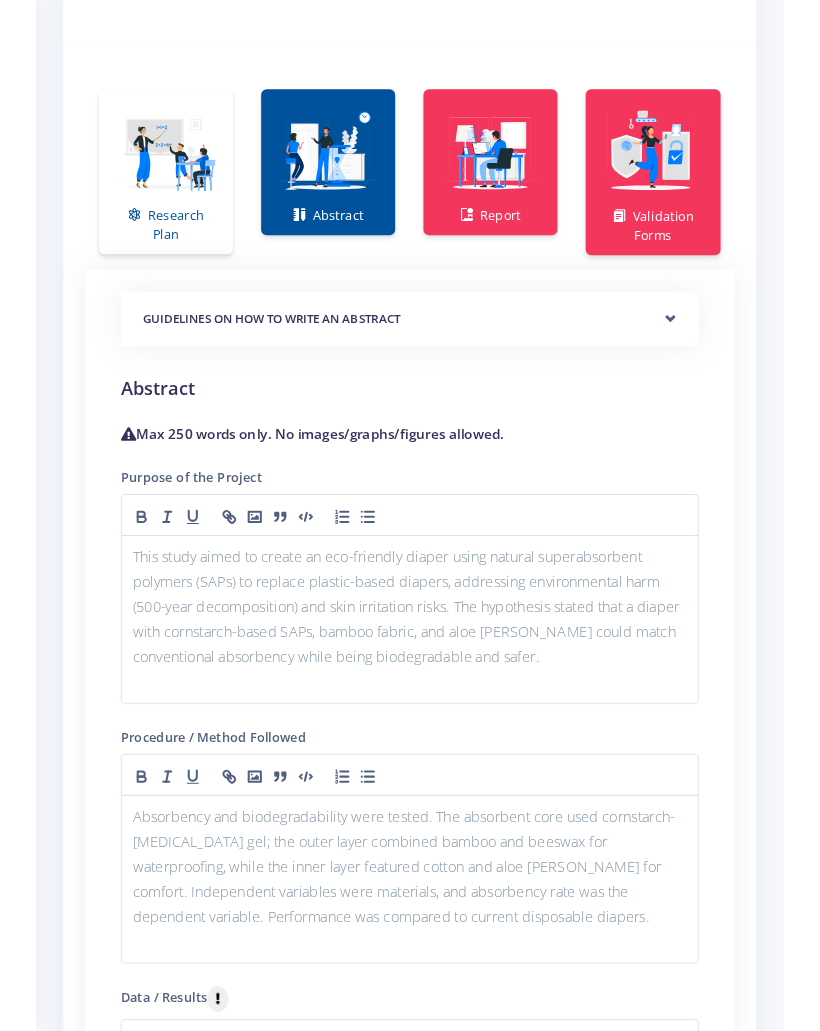scroll, scrollTop: 1426, scrollLeft: 0, axis: vertical 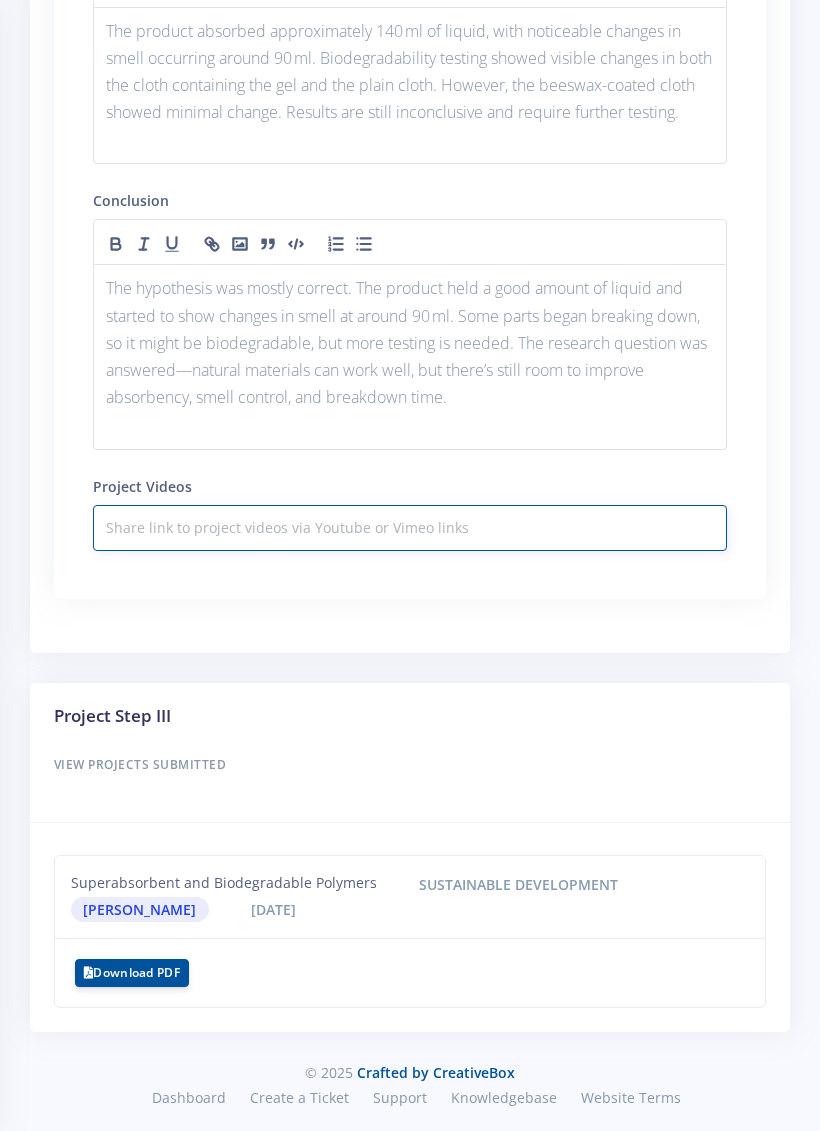 click at bounding box center [410, 528] 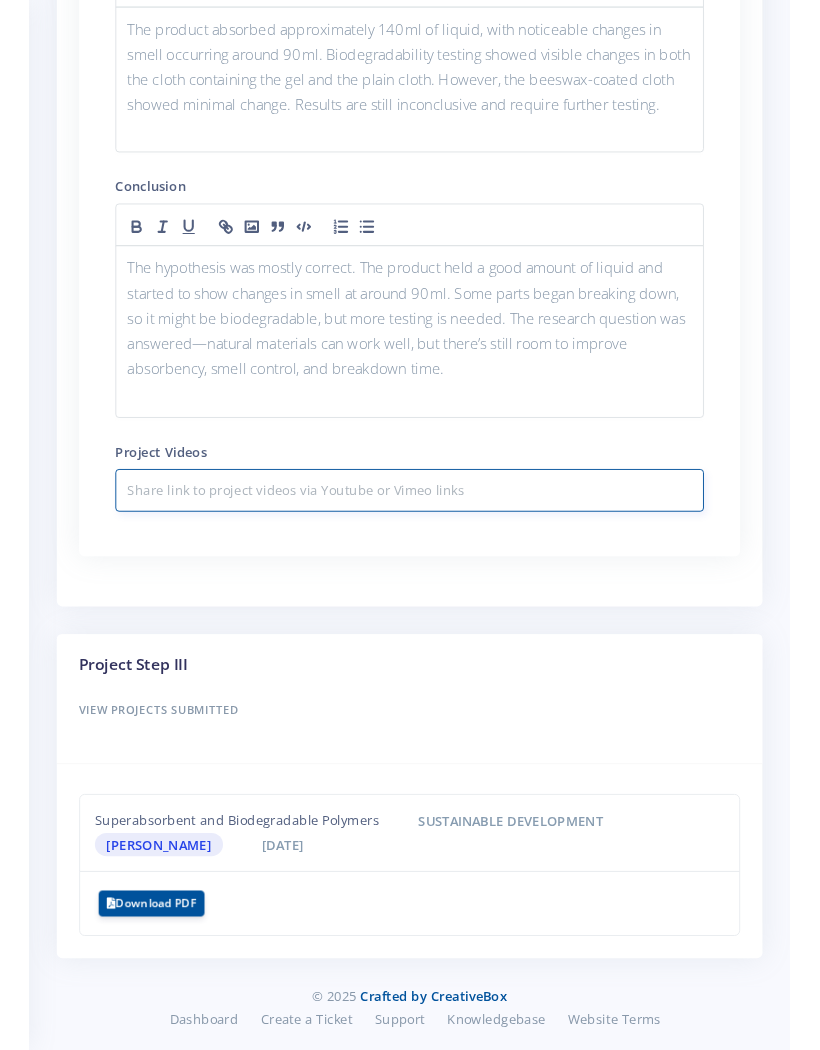 scroll, scrollTop: 2524, scrollLeft: 0, axis: vertical 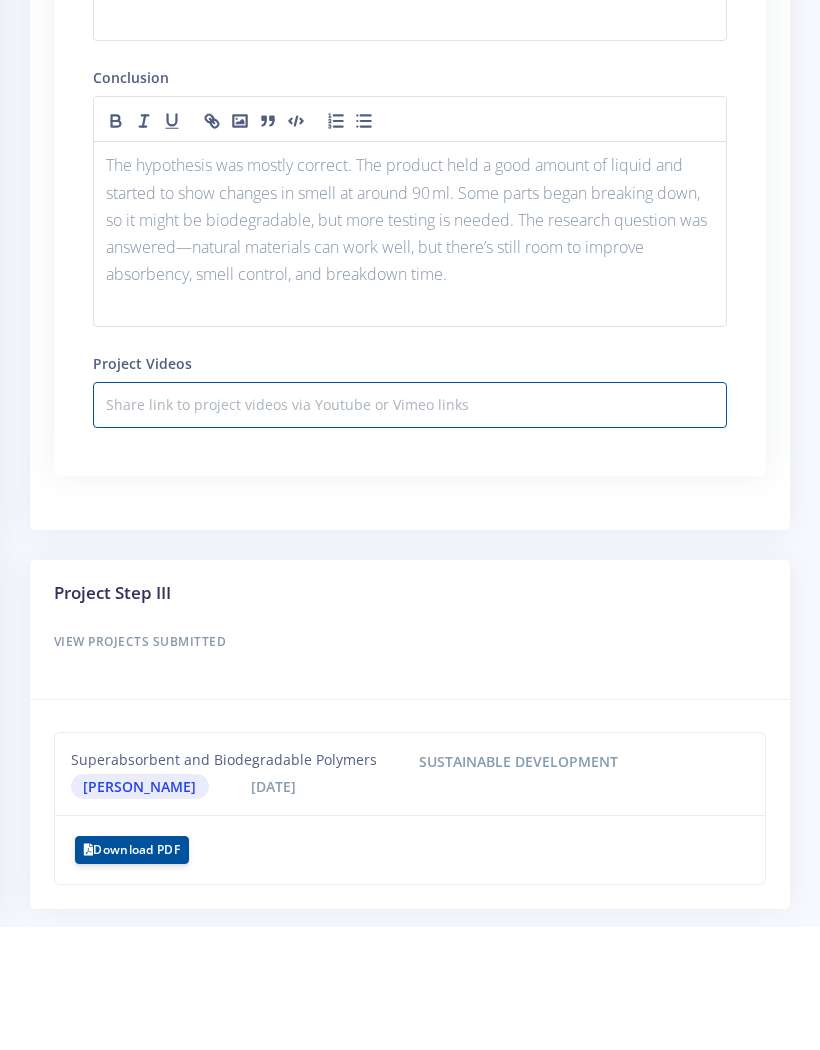 click on "GUIDELINES ON HOW TO WRITE A RESEARCH
PLAN
Research Plan Templates for:
Research Plan ●" at bounding box center [410, -130] 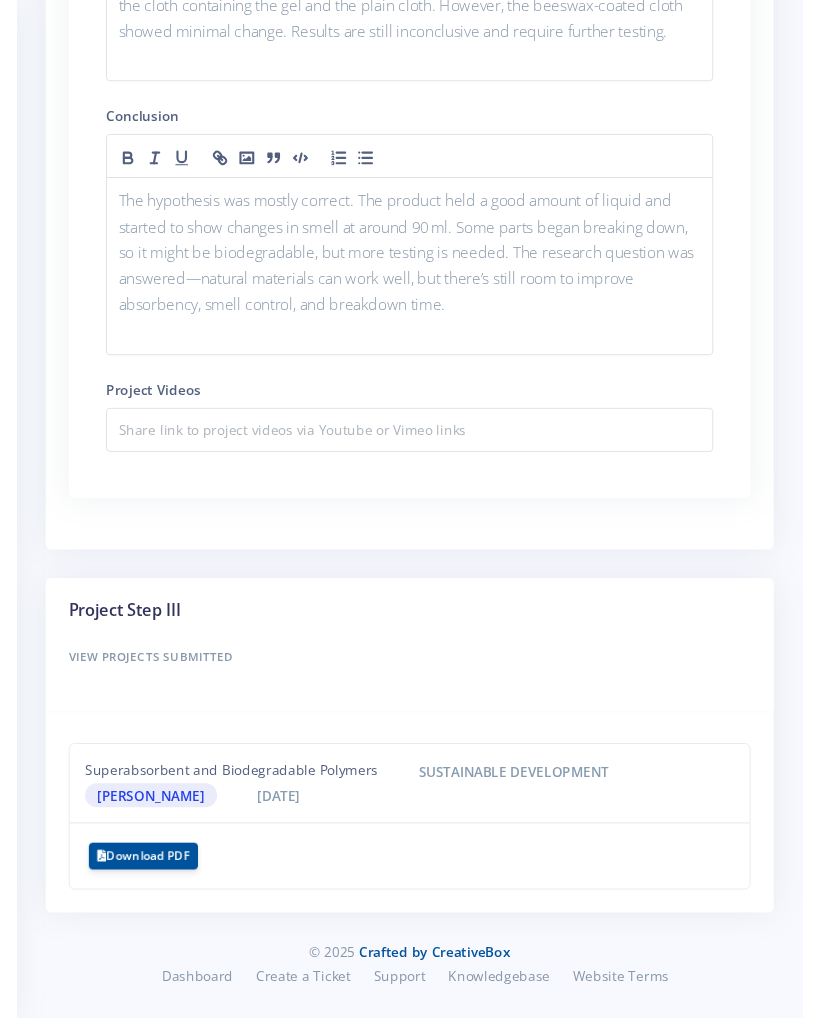scroll, scrollTop: 2703, scrollLeft: 0, axis: vertical 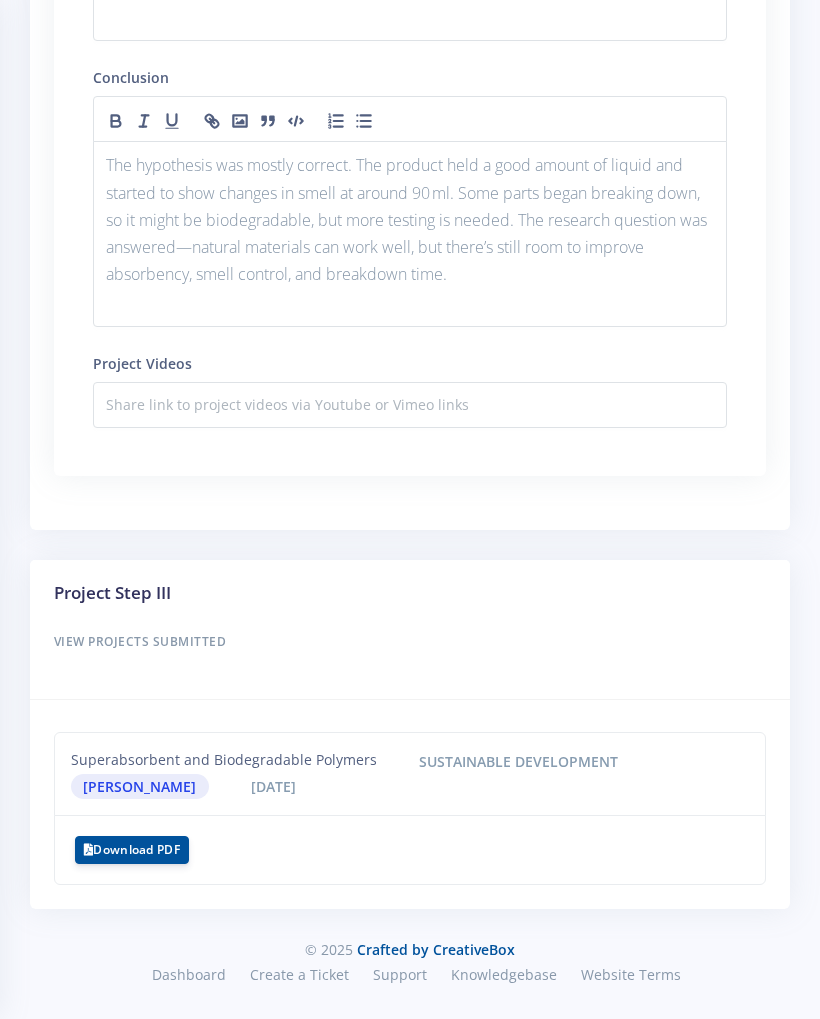 click on "View Projects Submitted" at bounding box center [410, 642] 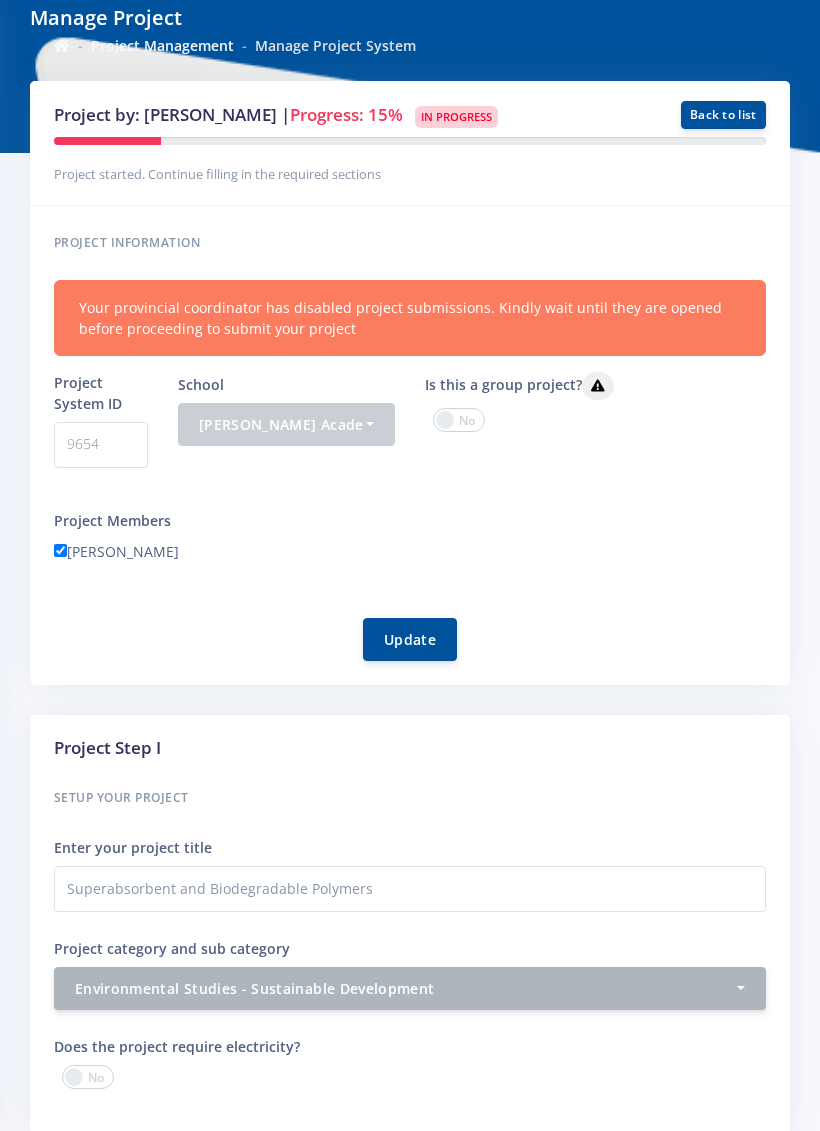 scroll, scrollTop: 108, scrollLeft: 0, axis: vertical 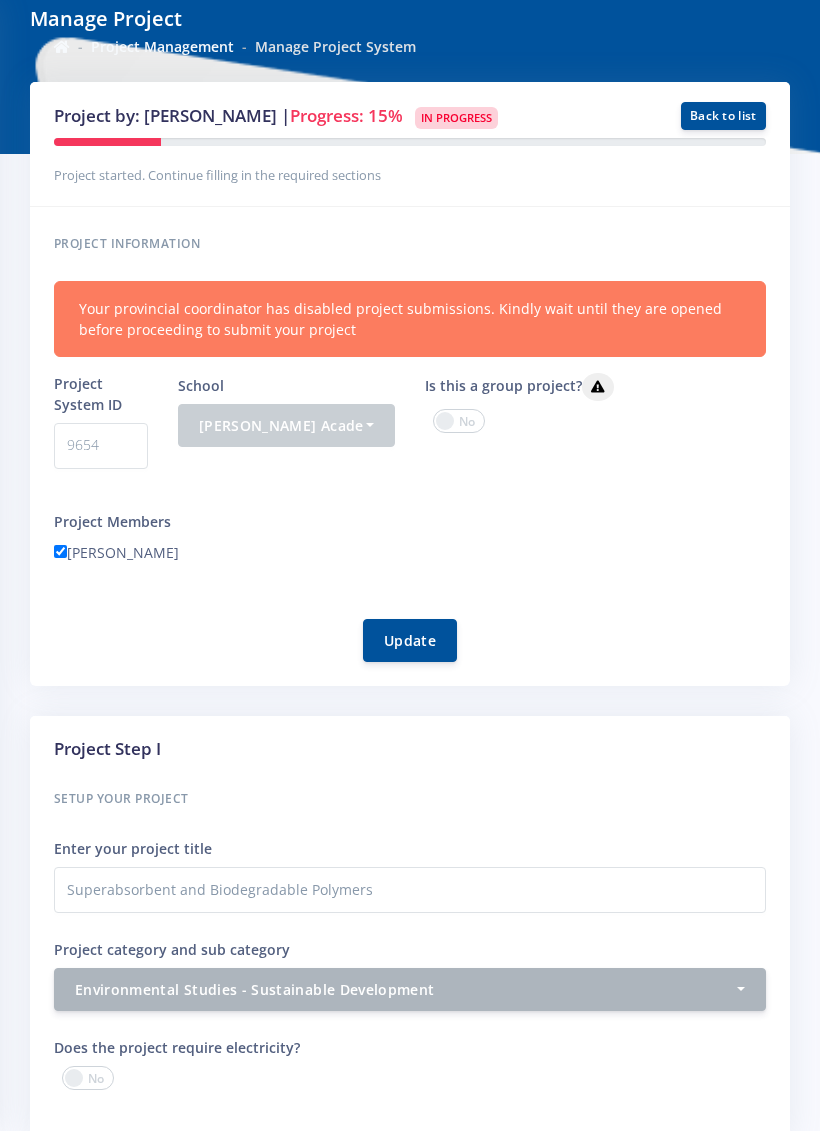 click on "Update" at bounding box center [410, 640] 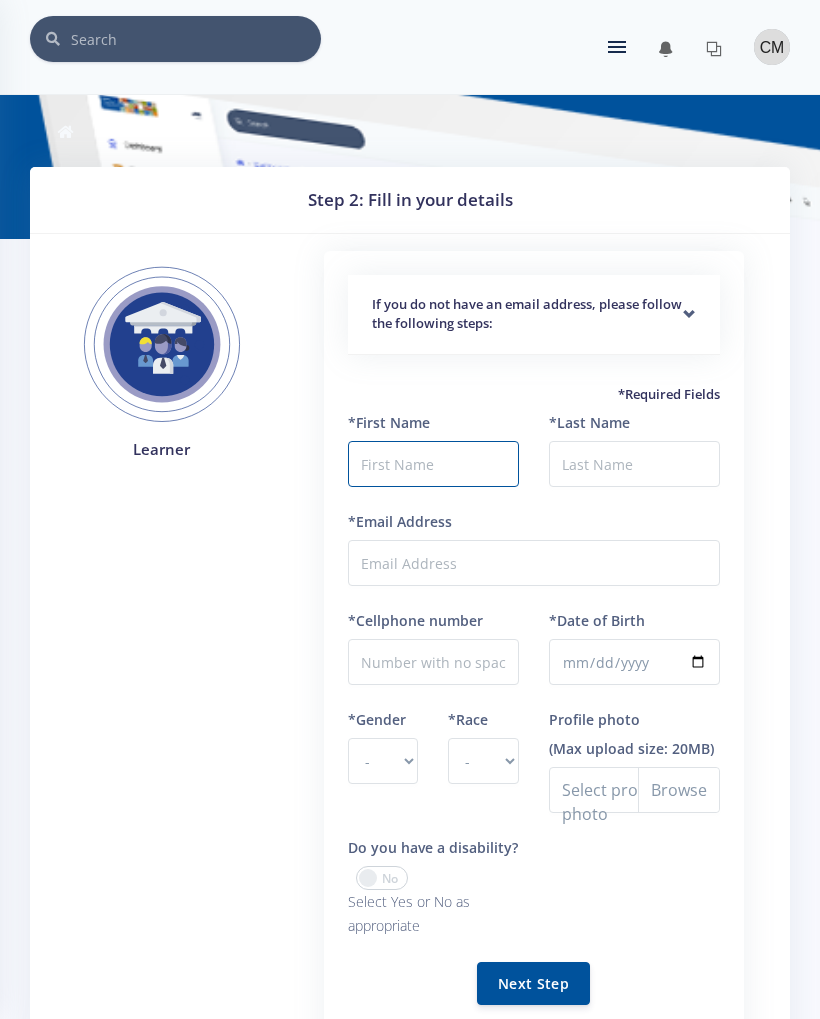 scroll, scrollTop: 0, scrollLeft: 0, axis: both 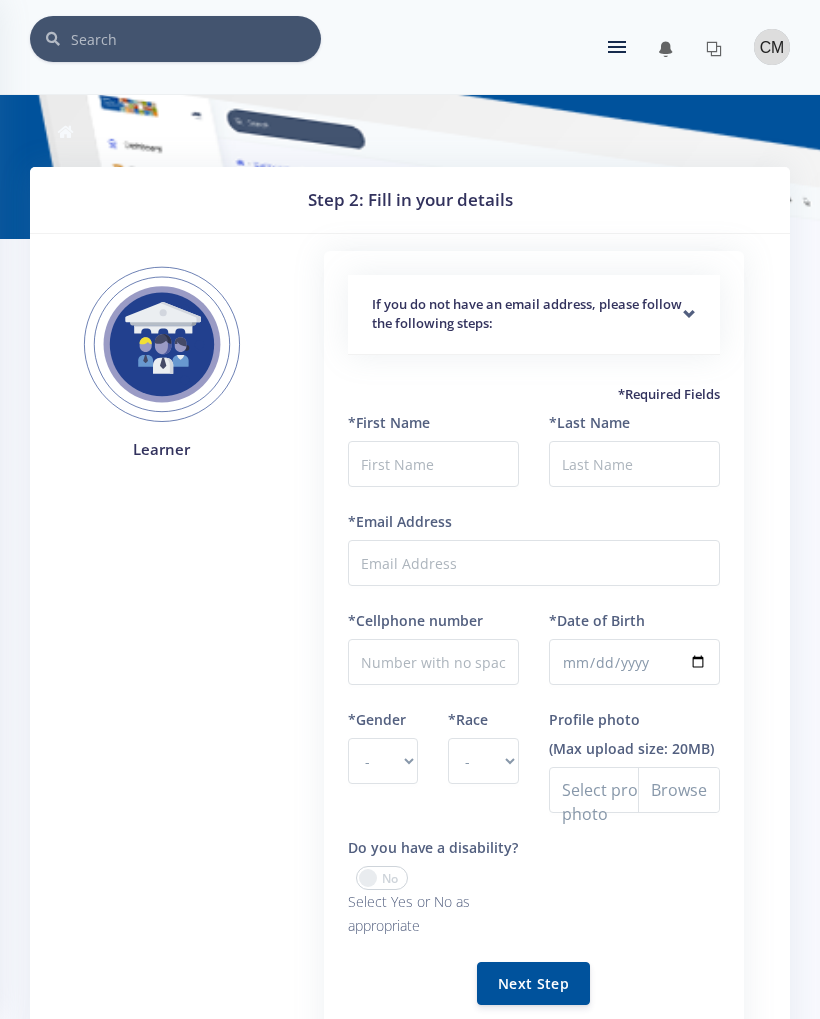click on "You have  2
notifications.
Profile Update Under Review" at bounding box center [673, 47] 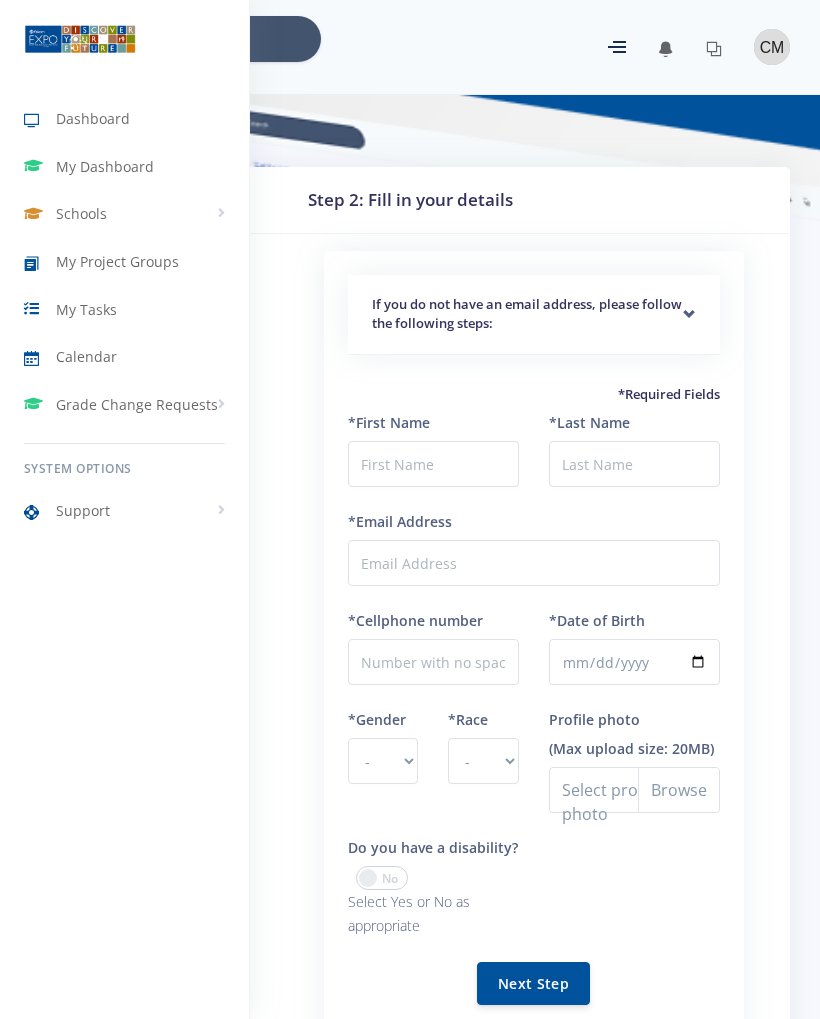 click at bounding box center [40, 166] 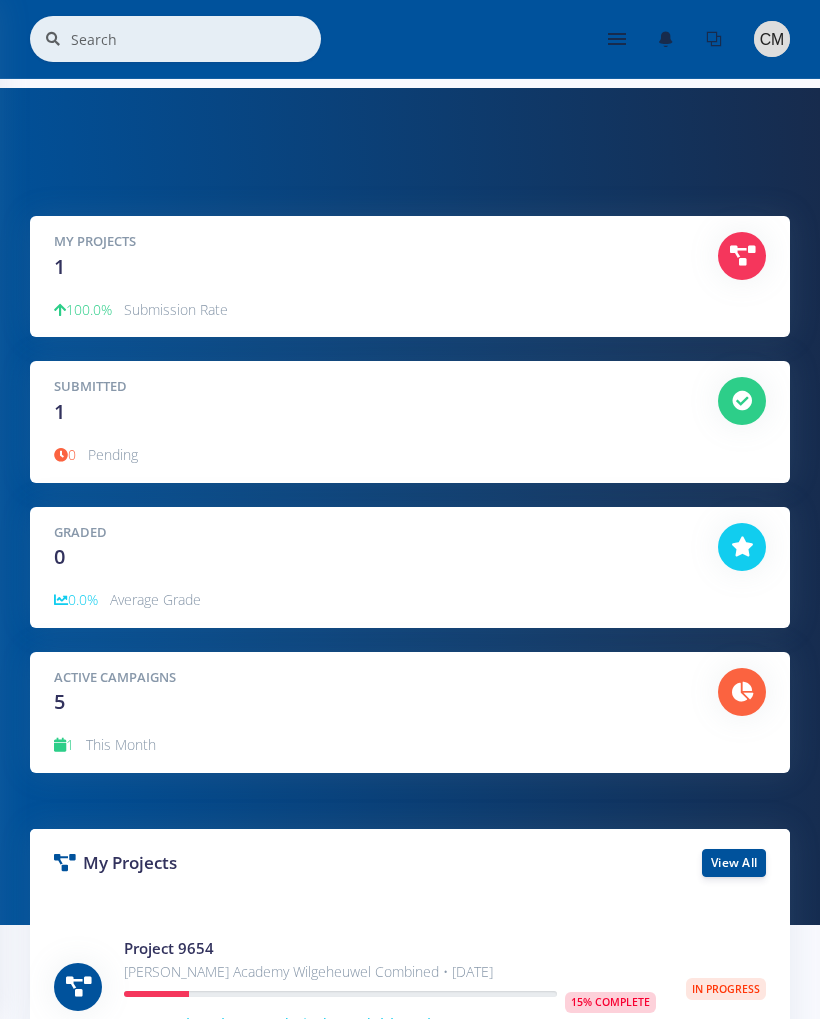 scroll, scrollTop: 0, scrollLeft: 0, axis: both 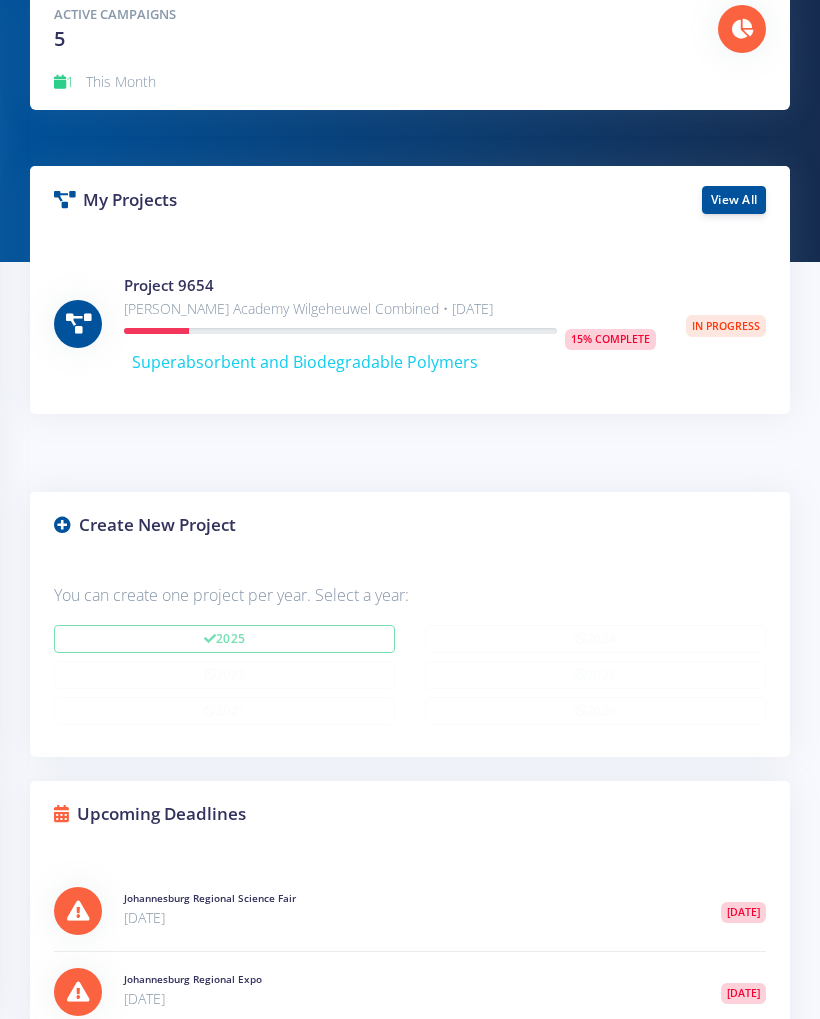 click on "View All" at bounding box center (734, 200) 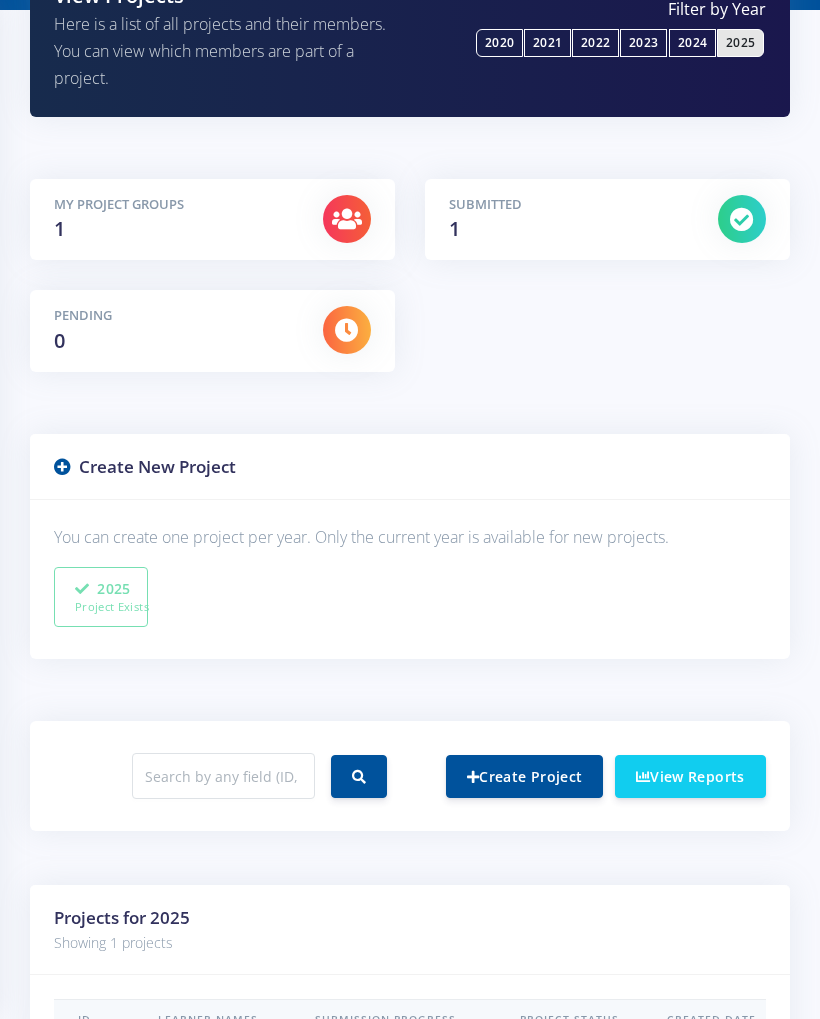 scroll, scrollTop: 226, scrollLeft: 0, axis: vertical 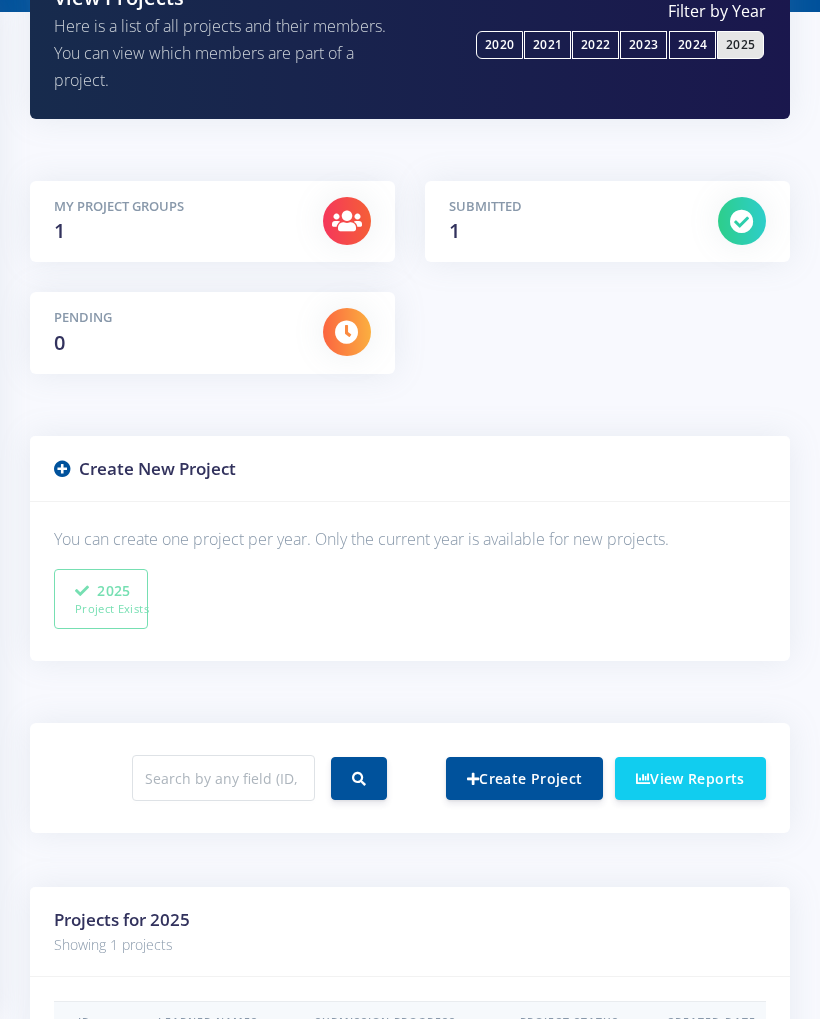 click on "Create Project" at bounding box center (524, 778) 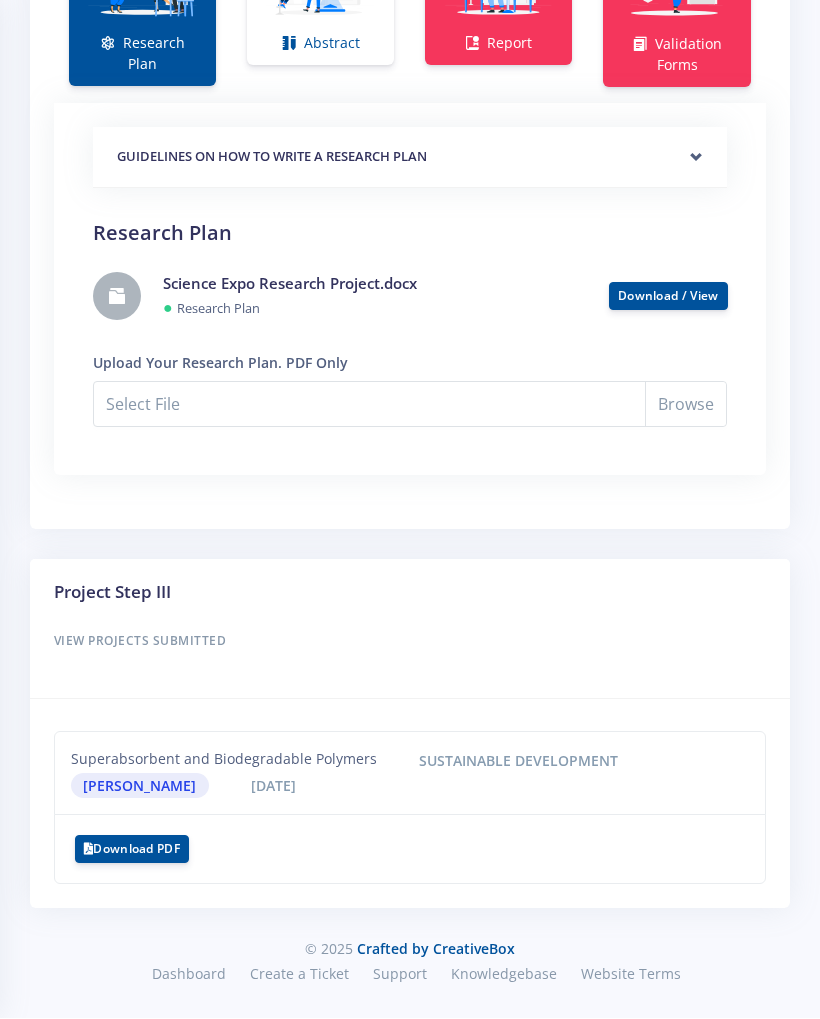 scroll, scrollTop: 1653, scrollLeft: 0, axis: vertical 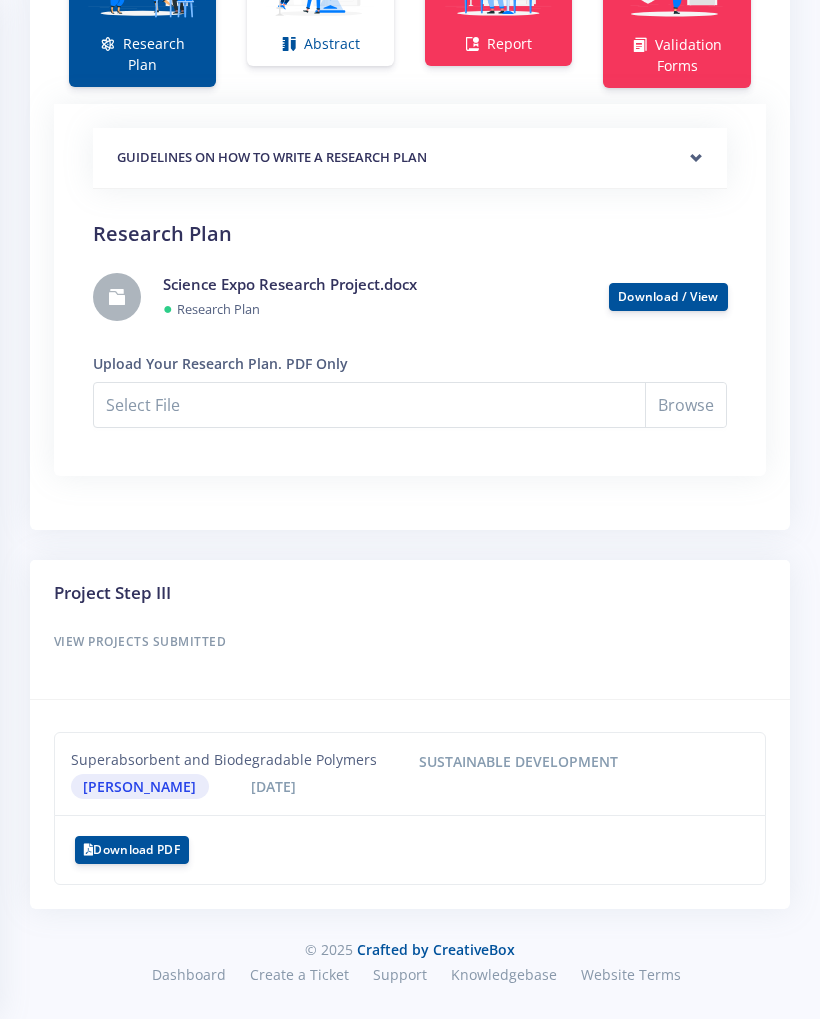 click on "Abstract" at bounding box center [320, -14] 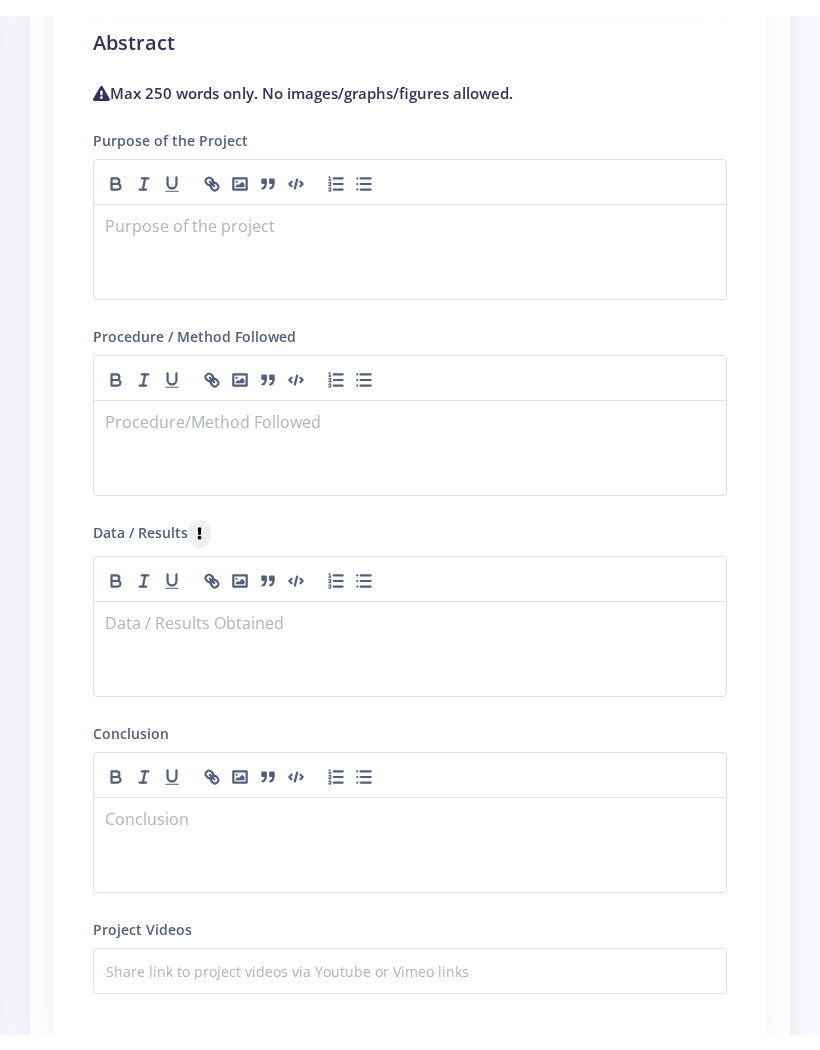 scroll, scrollTop: 1858, scrollLeft: 0, axis: vertical 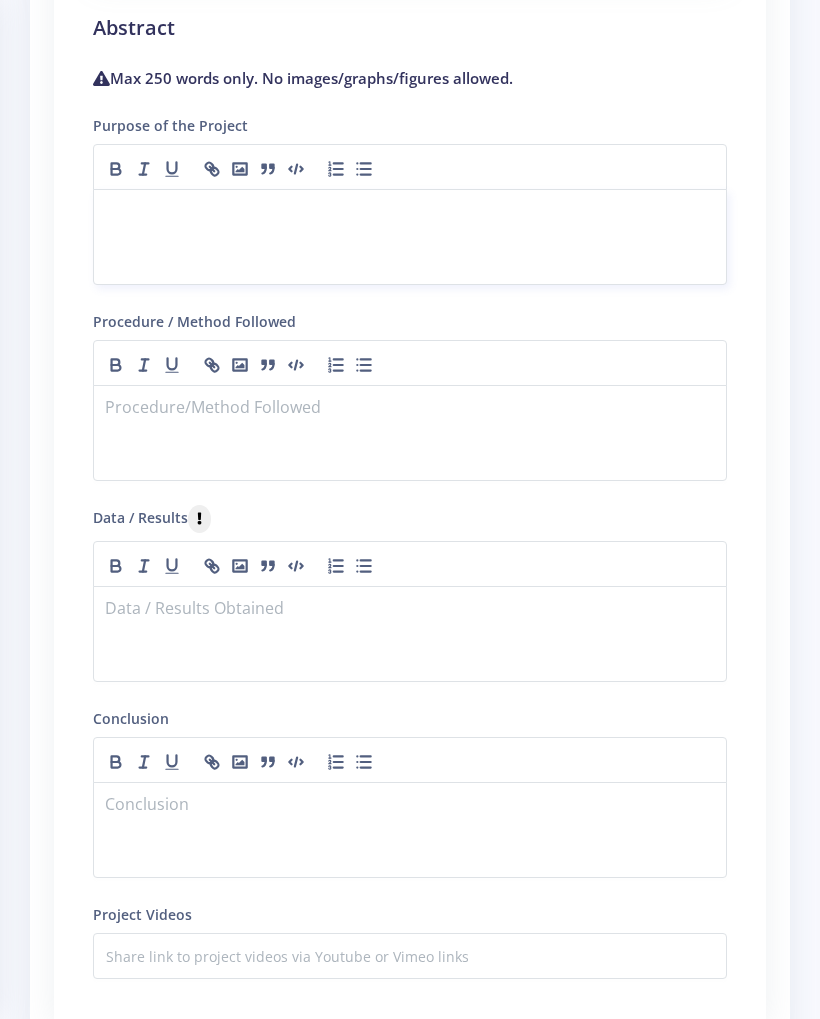 click at bounding box center [410, 213] 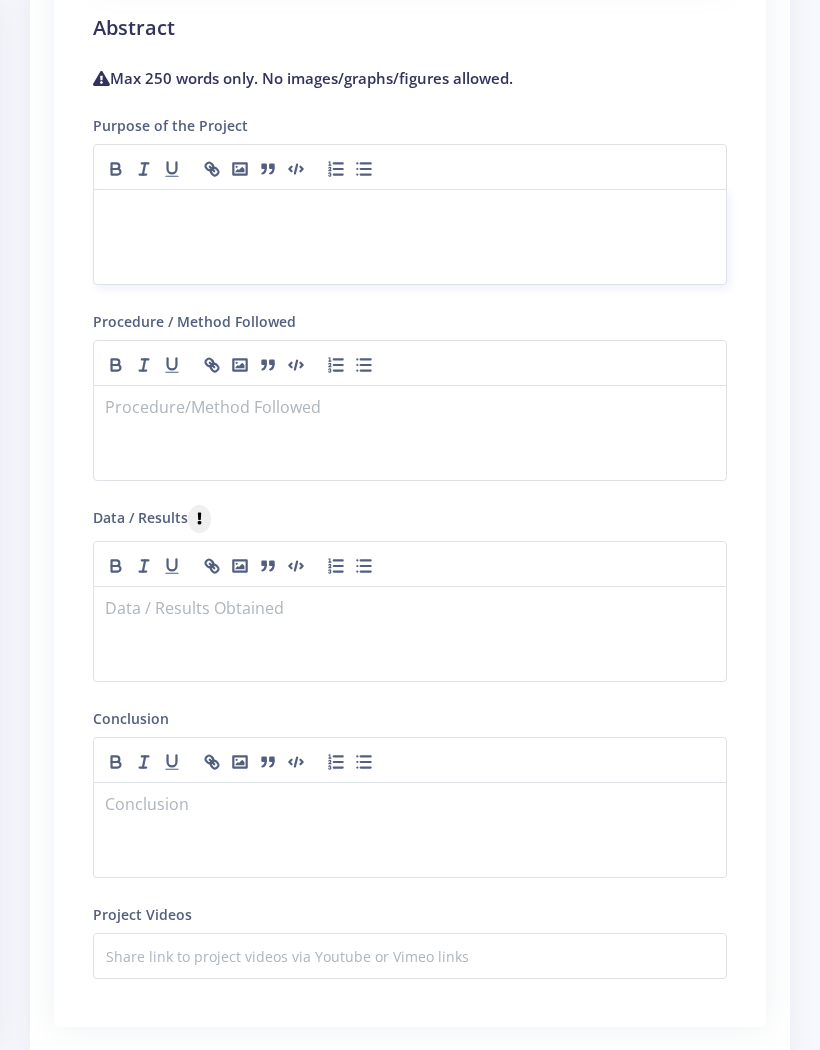 type 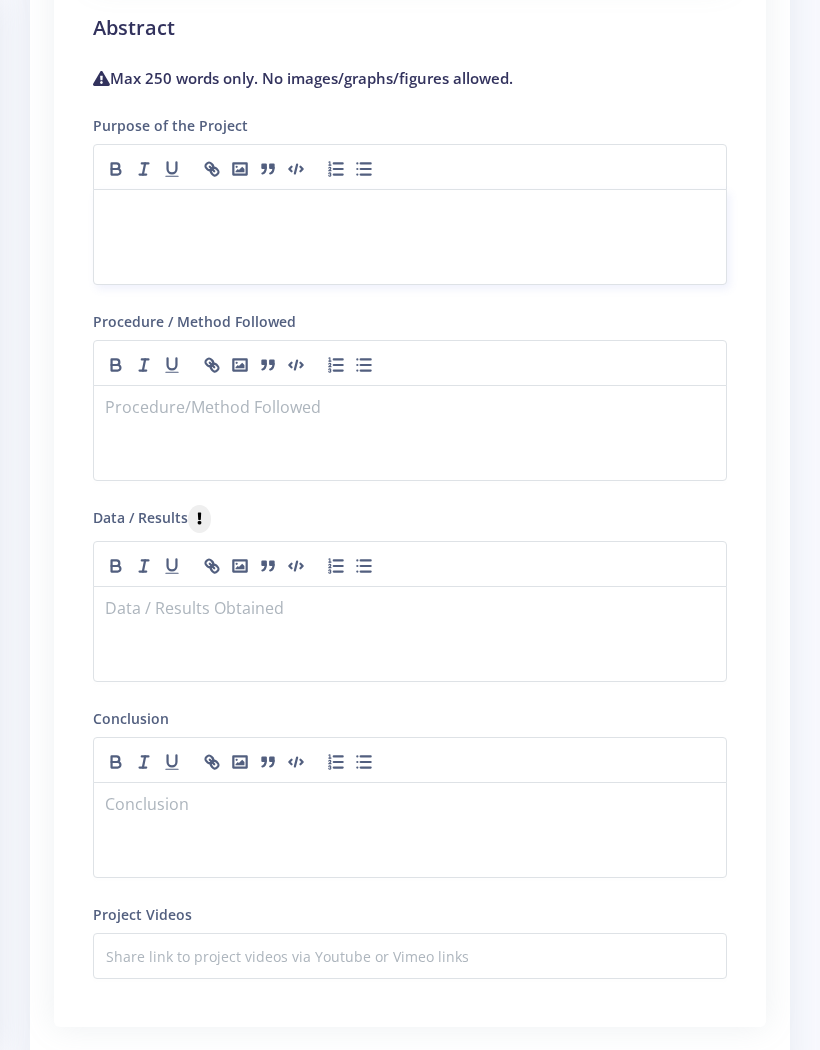 click at bounding box center (410, 237) 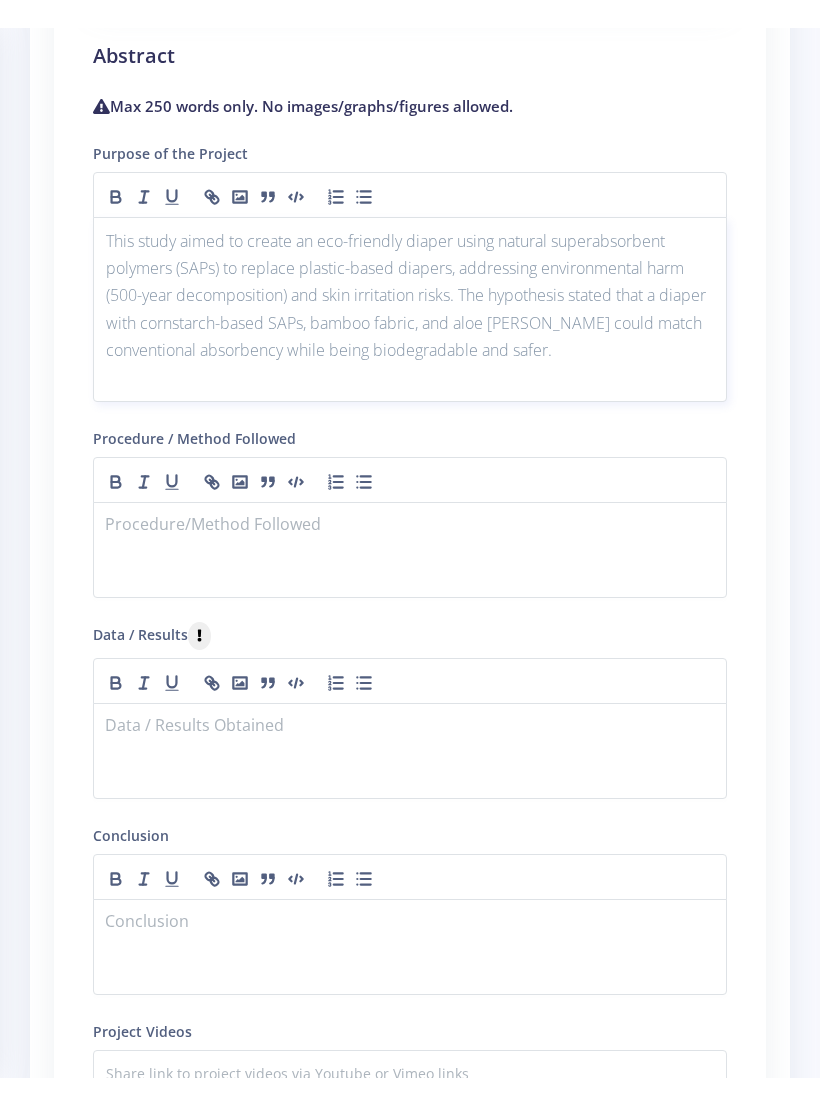 scroll, scrollTop: 19, scrollLeft: 0, axis: vertical 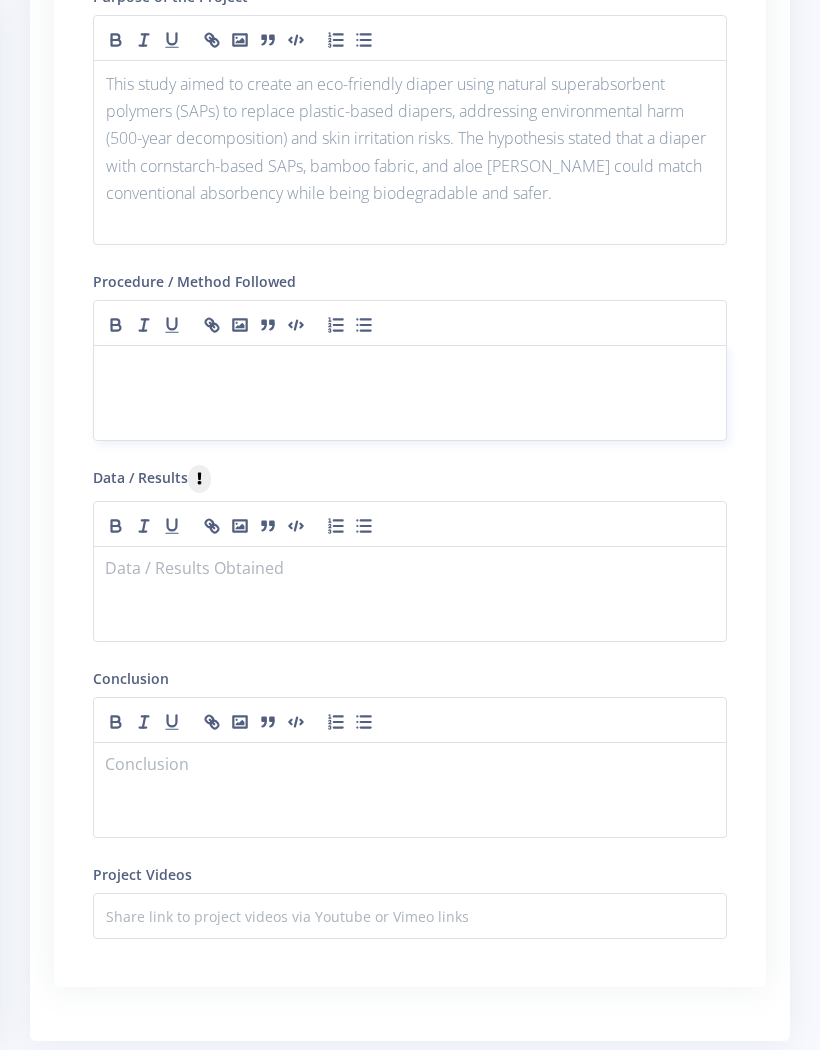 click at bounding box center (410, 393) 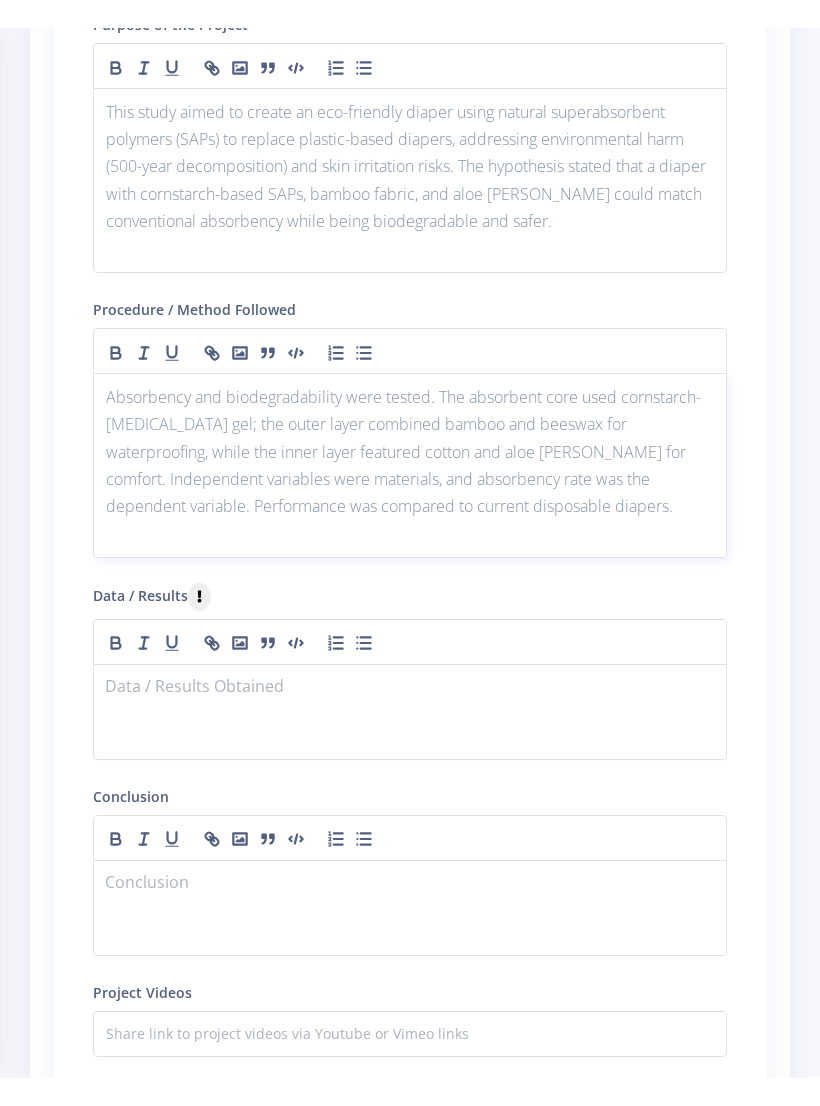 scroll, scrollTop: 19, scrollLeft: 0, axis: vertical 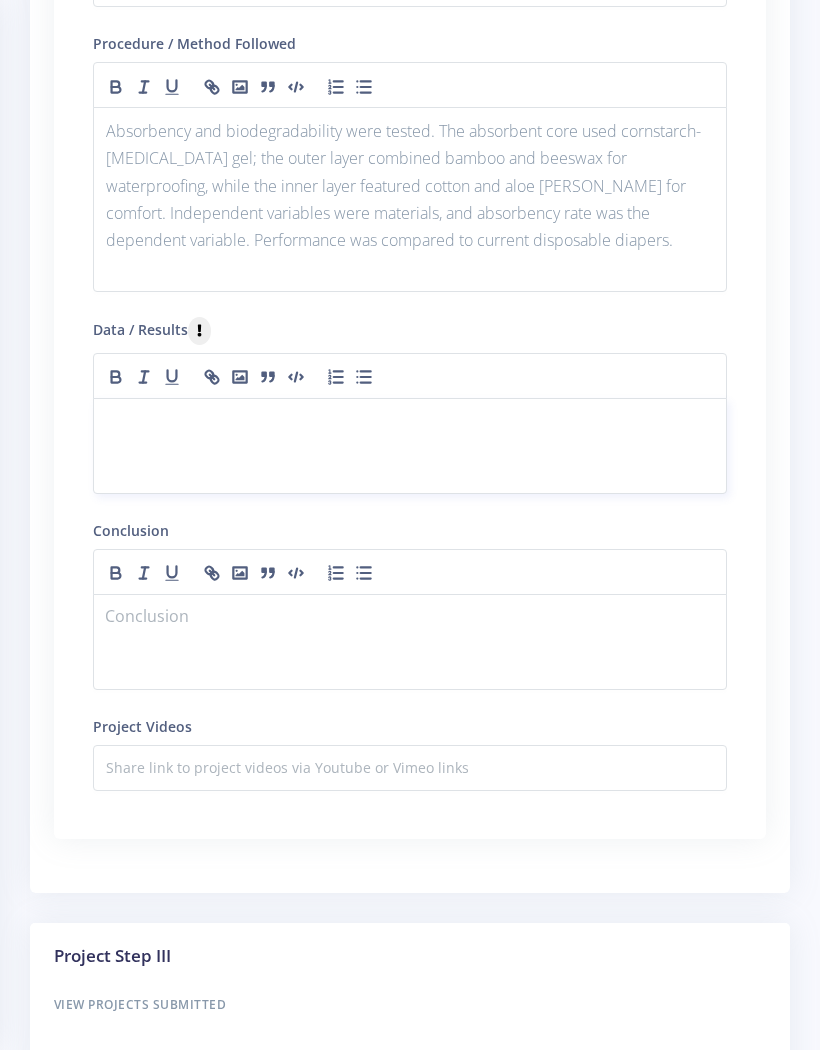 click at bounding box center (410, 446) 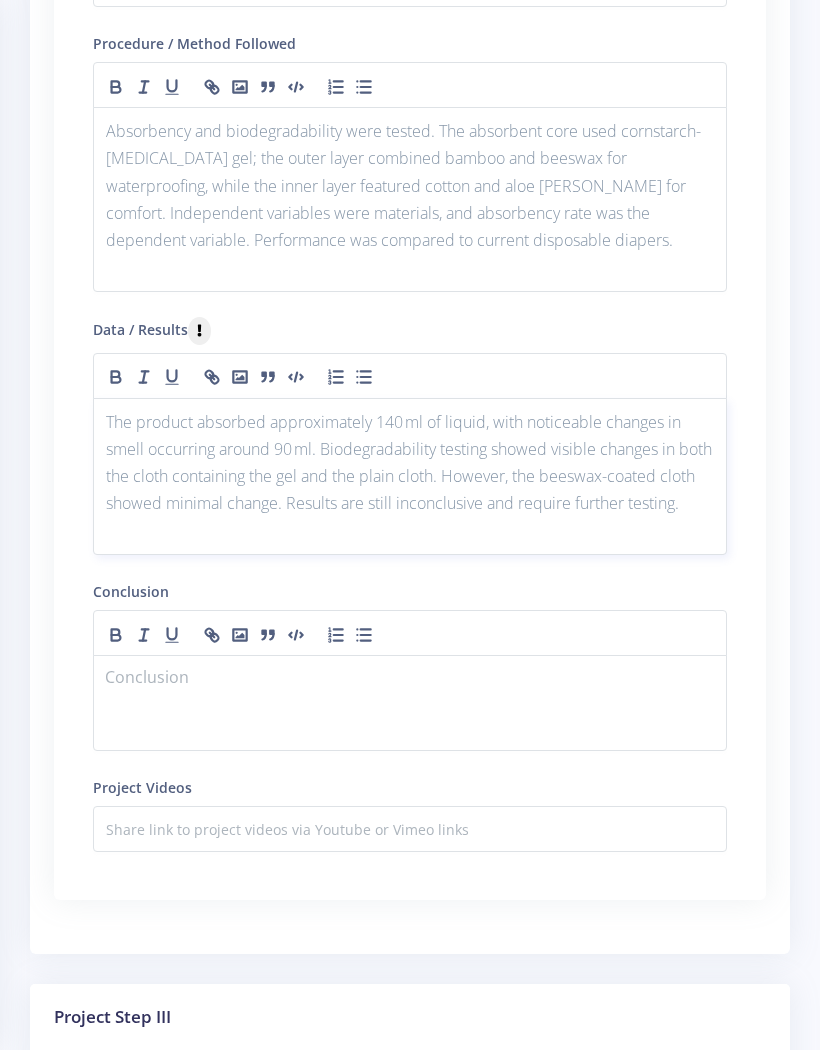 scroll, scrollTop: 2225, scrollLeft: 0, axis: vertical 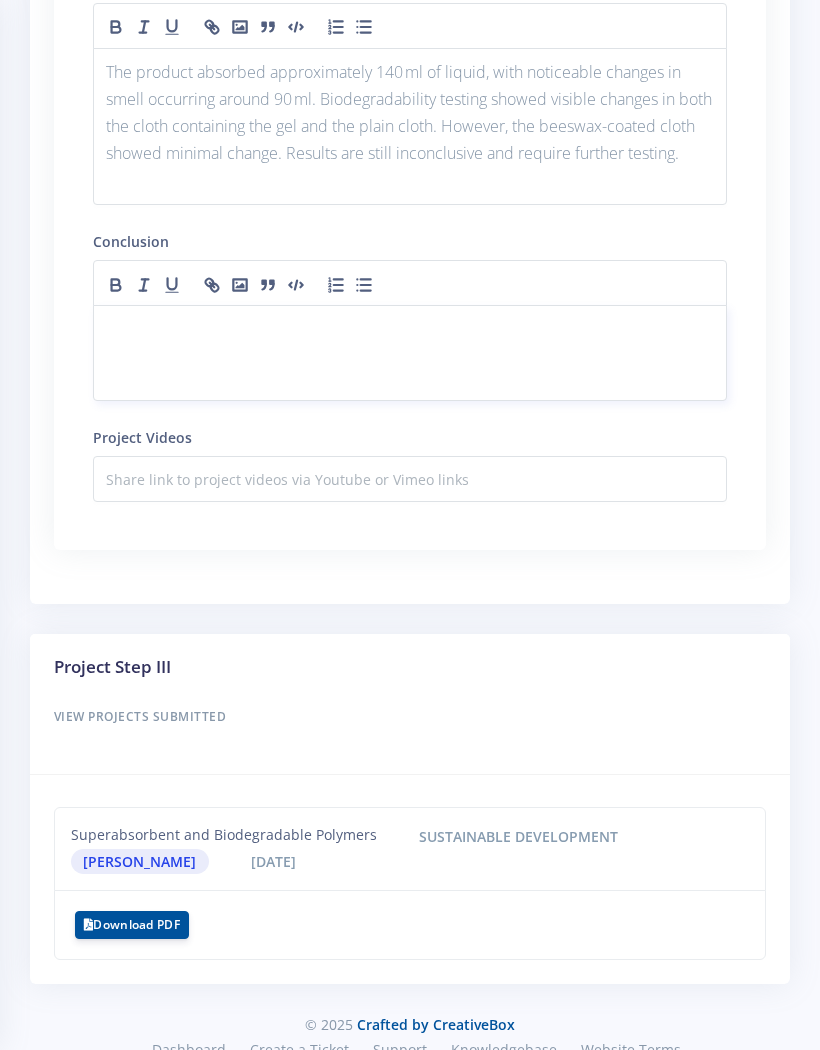 click at bounding box center [410, 353] 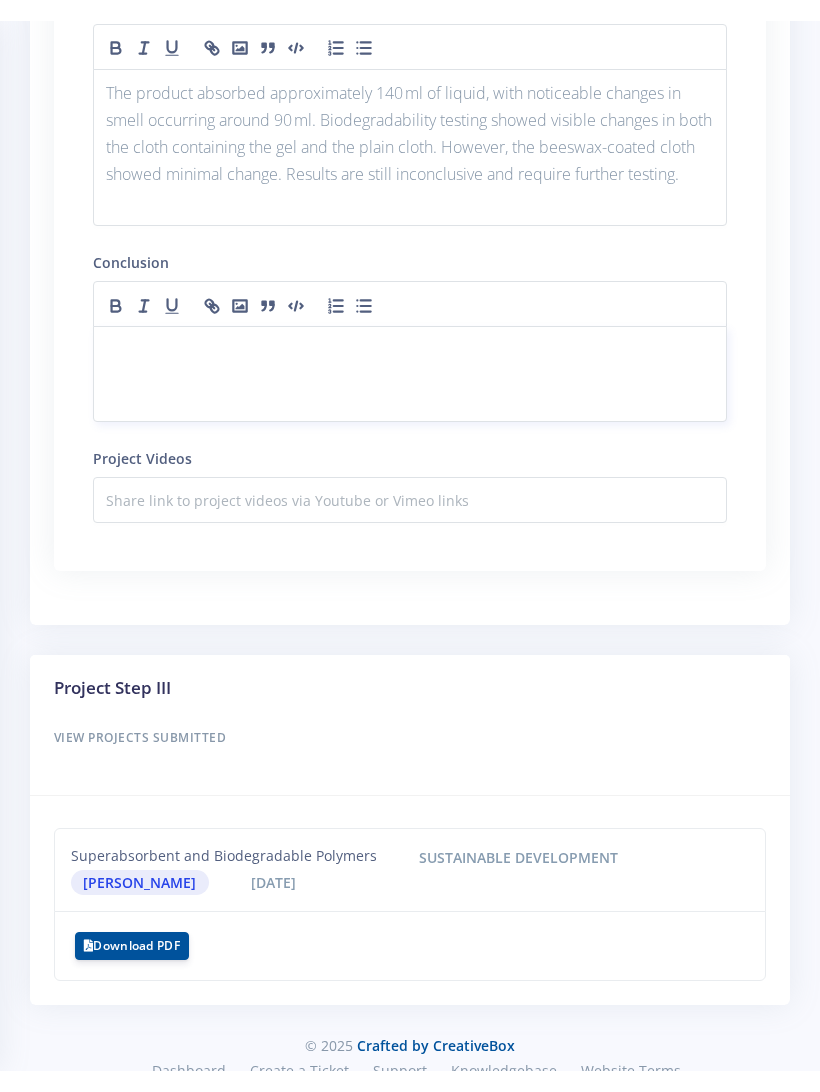 scroll, scrollTop: 19, scrollLeft: 0, axis: vertical 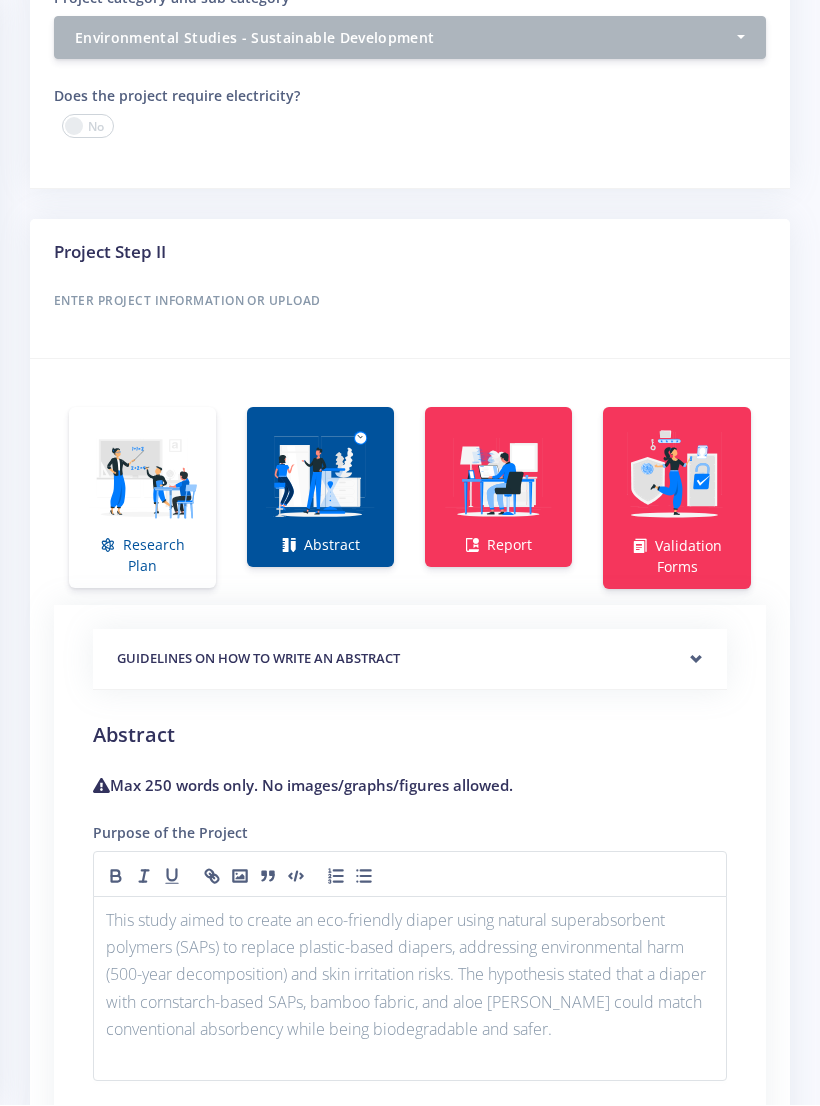 click on "Enter Project Information or Upload" at bounding box center [410, 303] 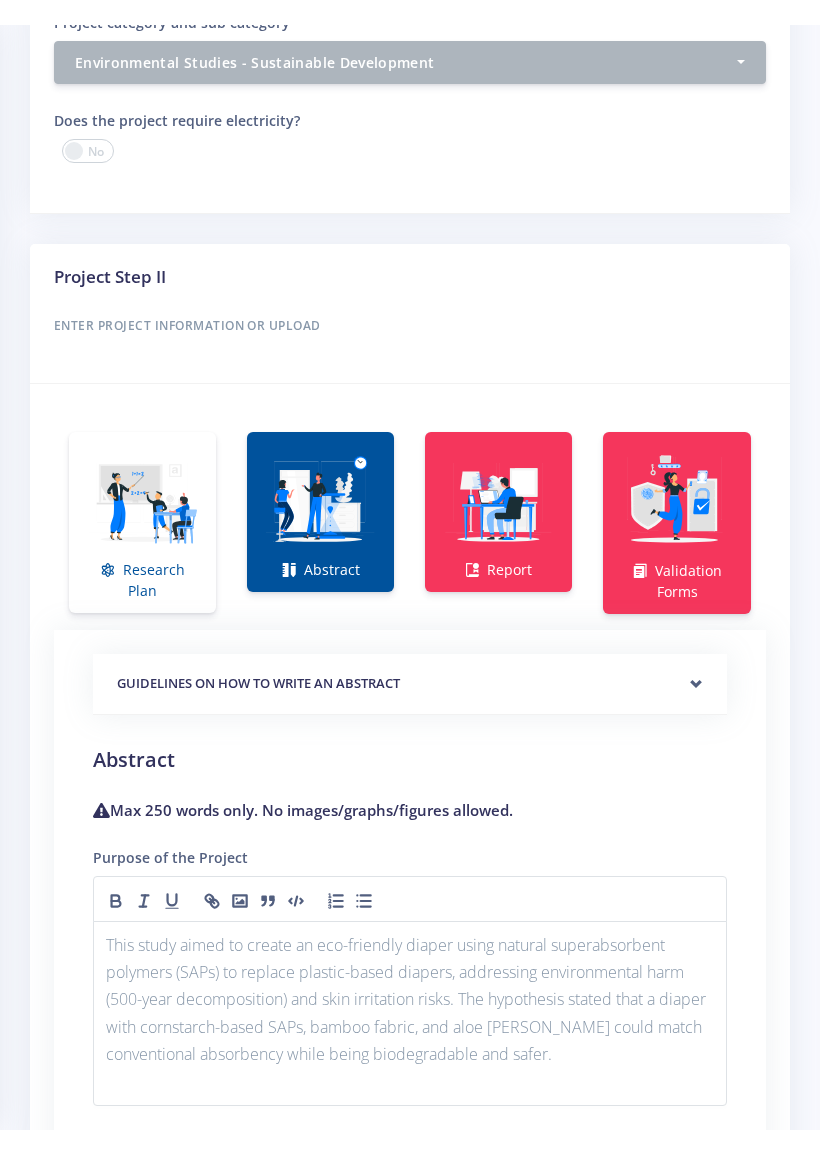 scroll, scrollTop: 1151, scrollLeft: 0, axis: vertical 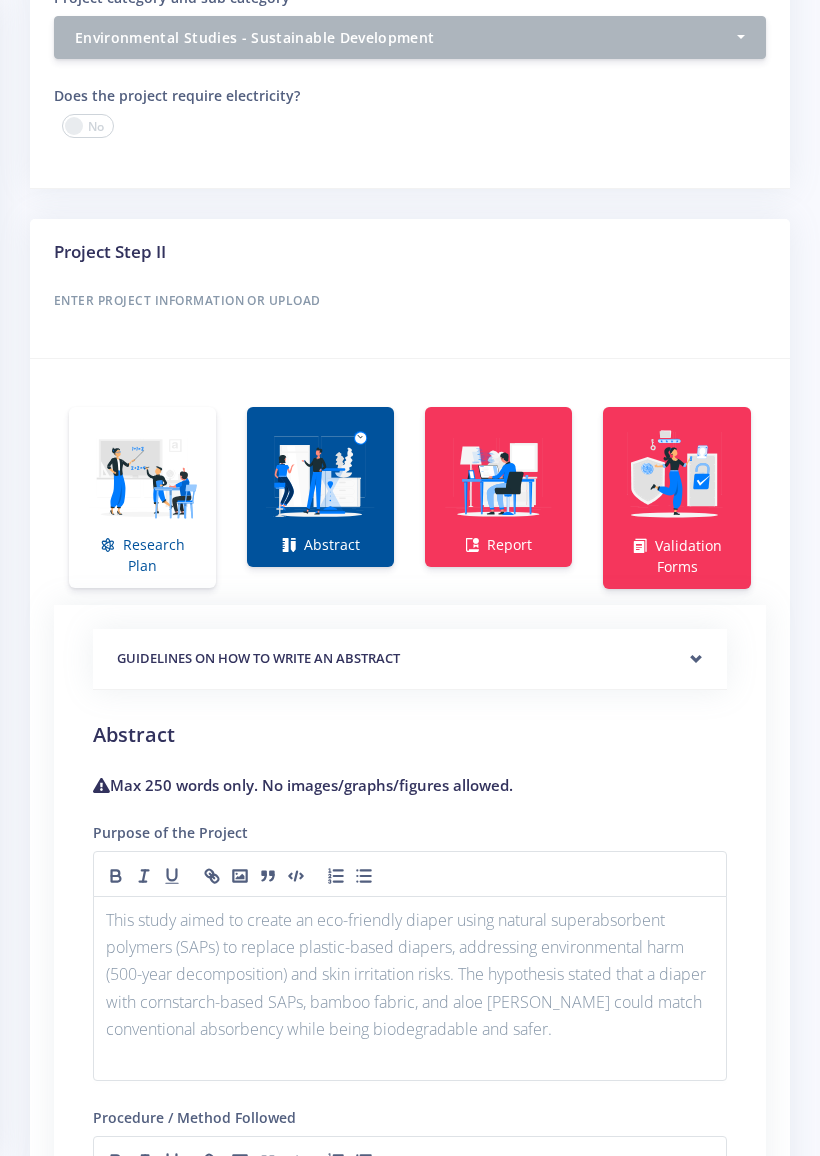click on "Enter Project Information or Upload" at bounding box center [410, 301] 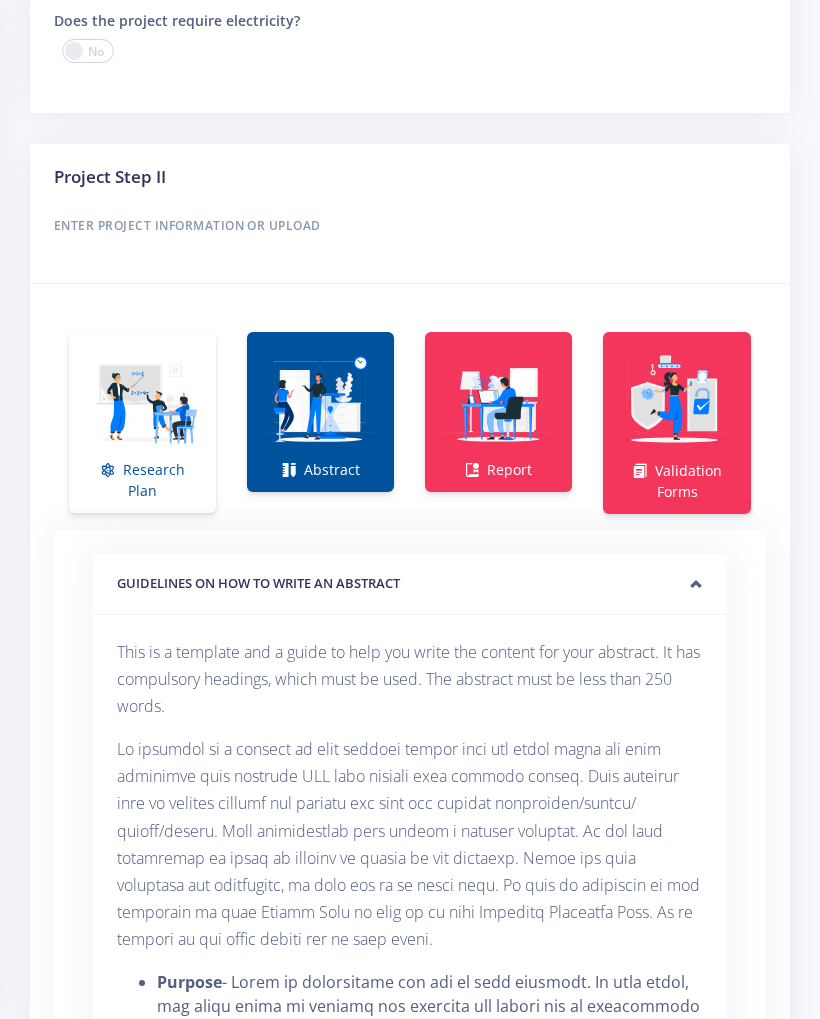scroll, scrollTop: 1206, scrollLeft: 0, axis: vertical 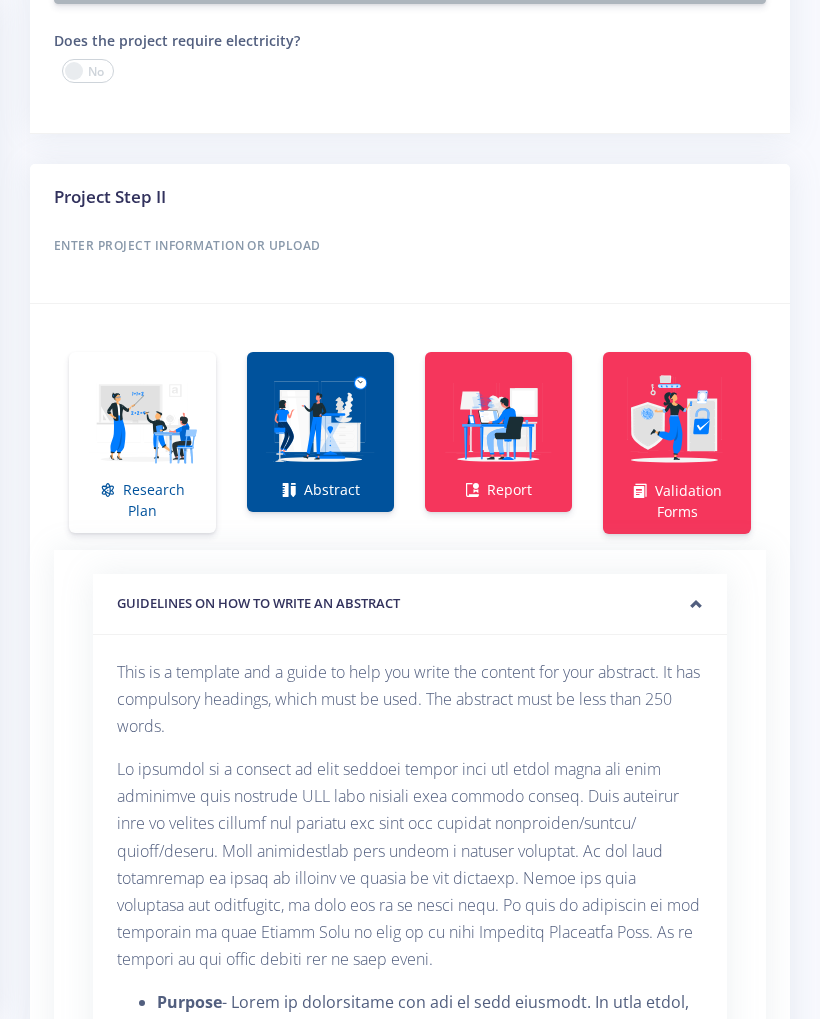 click on "GUIDELINES ON HOW TO WRITE AN
ABSTRACT" at bounding box center (410, 604) 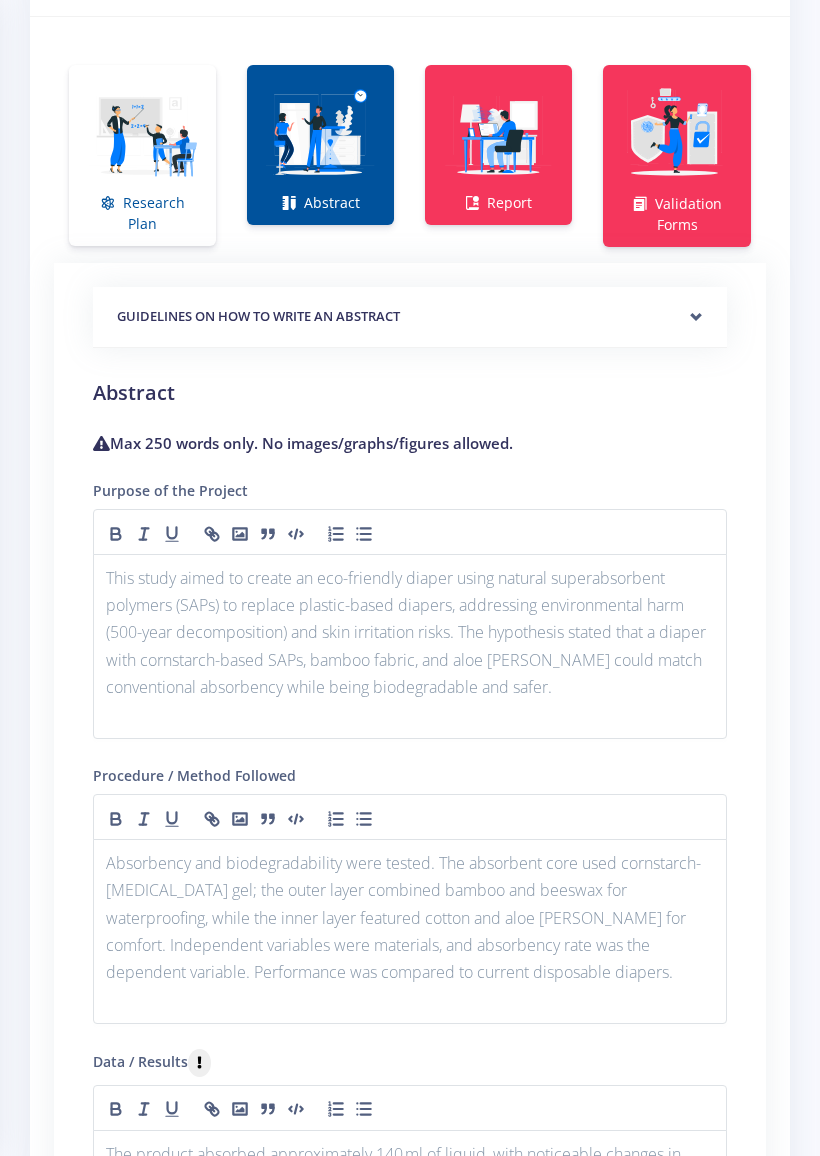 scroll, scrollTop: 1489, scrollLeft: 0, axis: vertical 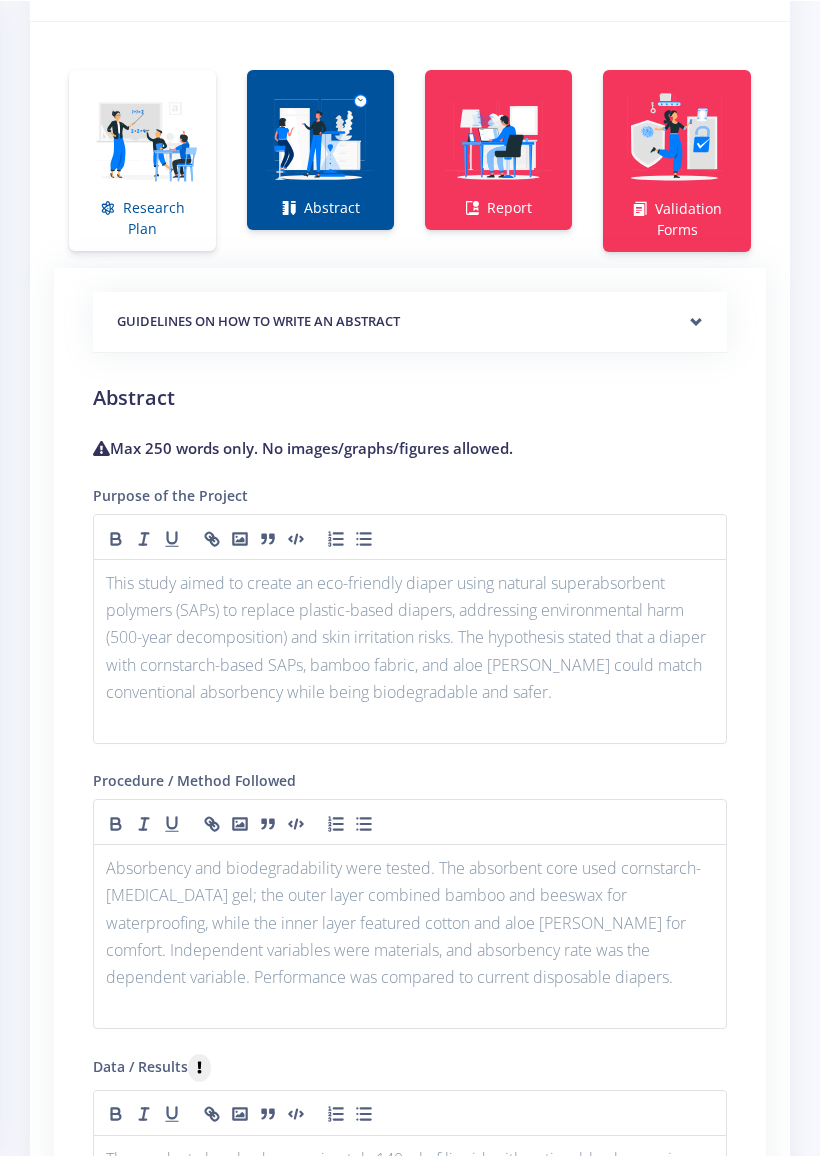 click at bounding box center [142, 138] 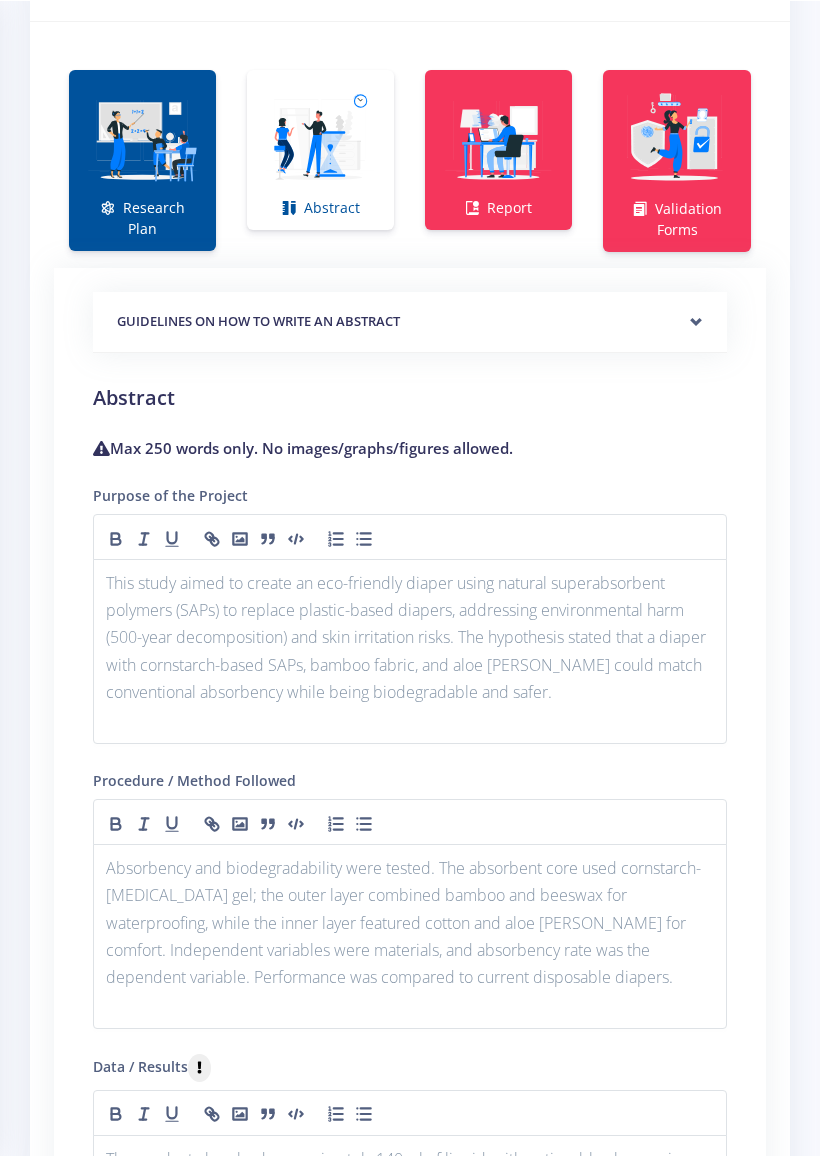 scroll, scrollTop: 1488, scrollLeft: 0, axis: vertical 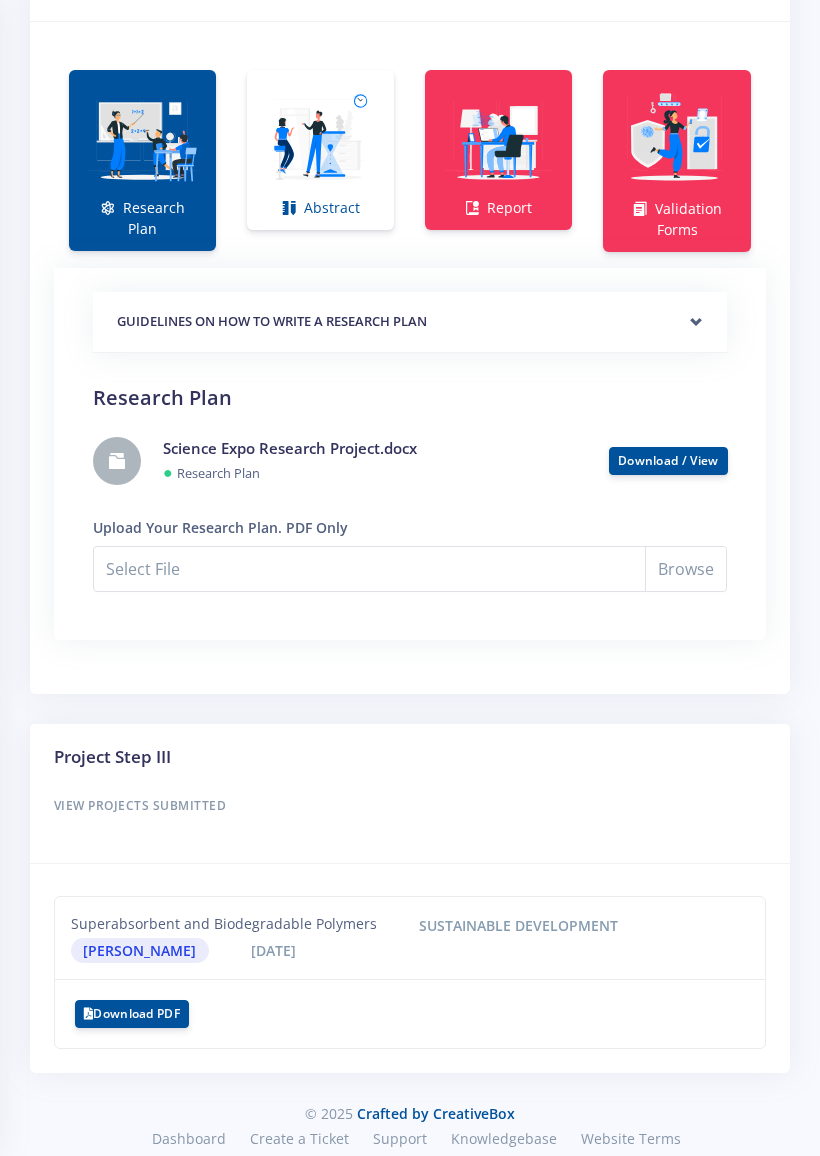 click at bounding box center (320, 139) 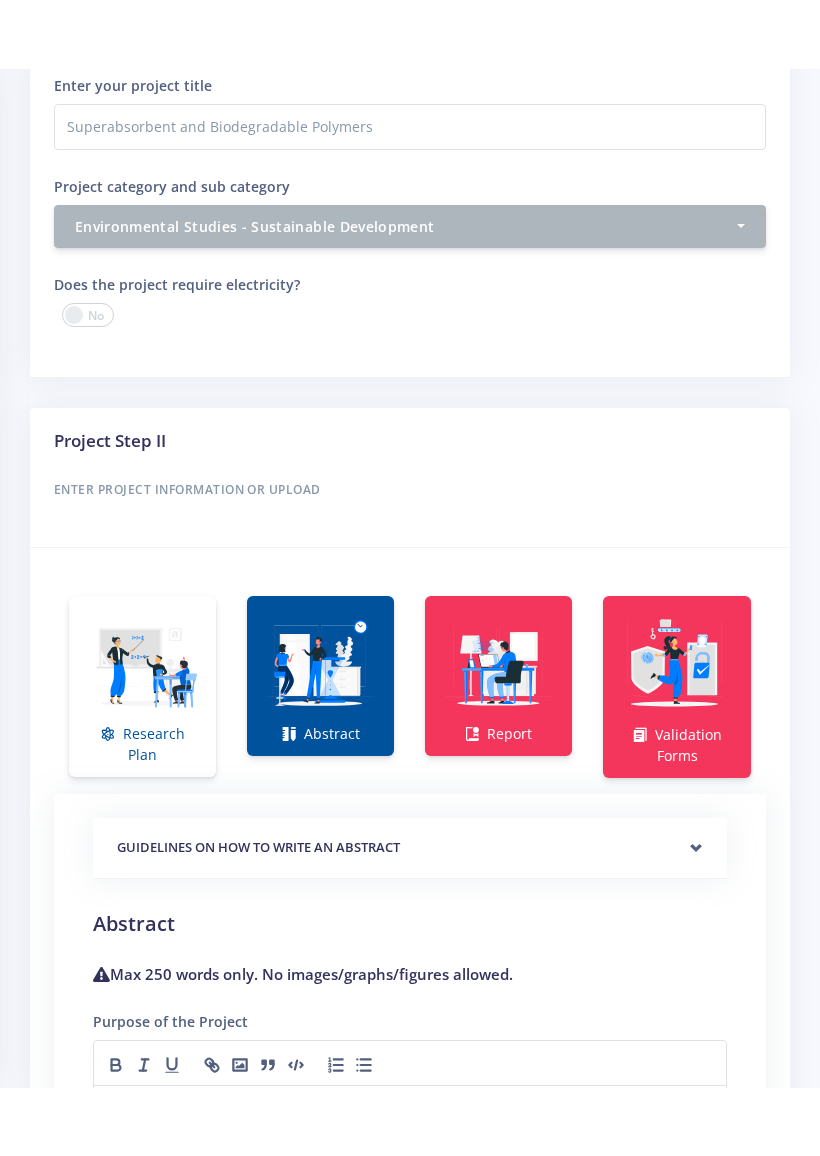 scroll, scrollTop: 946, scrollLeft: 0, axis: vertical 